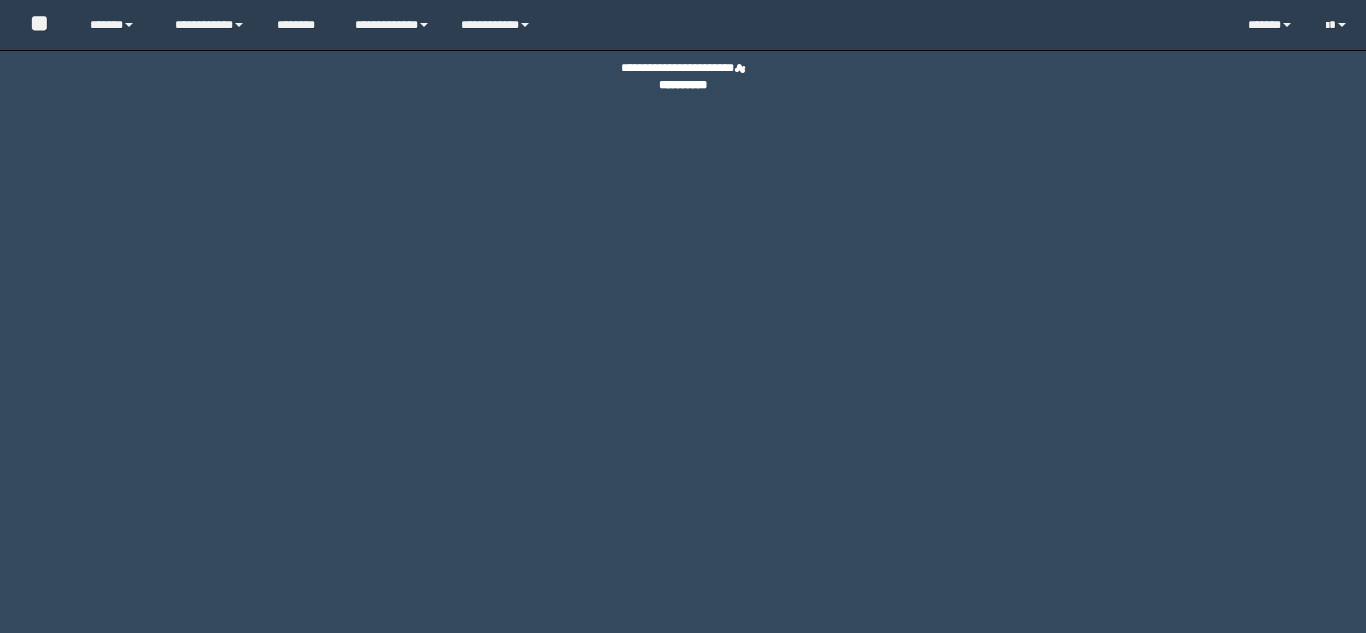 scroll, scrollTop: 0, scrollLeft: 0, axis: both 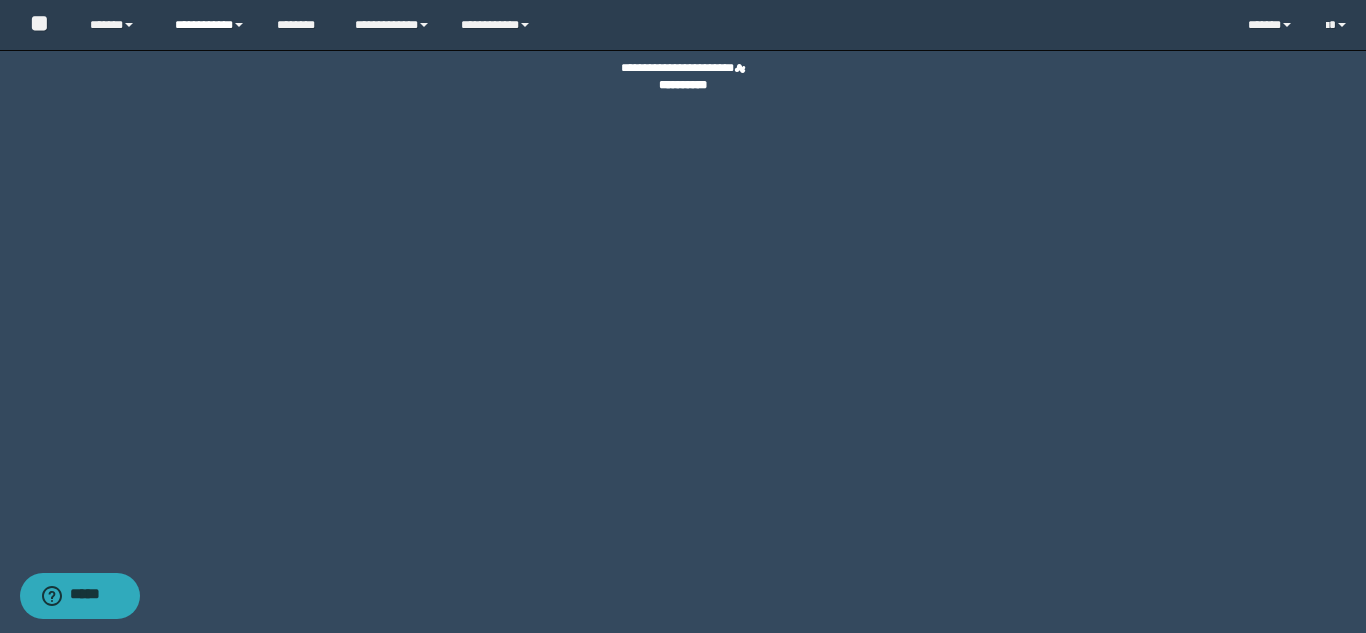 click at bounding box center (239, 25) 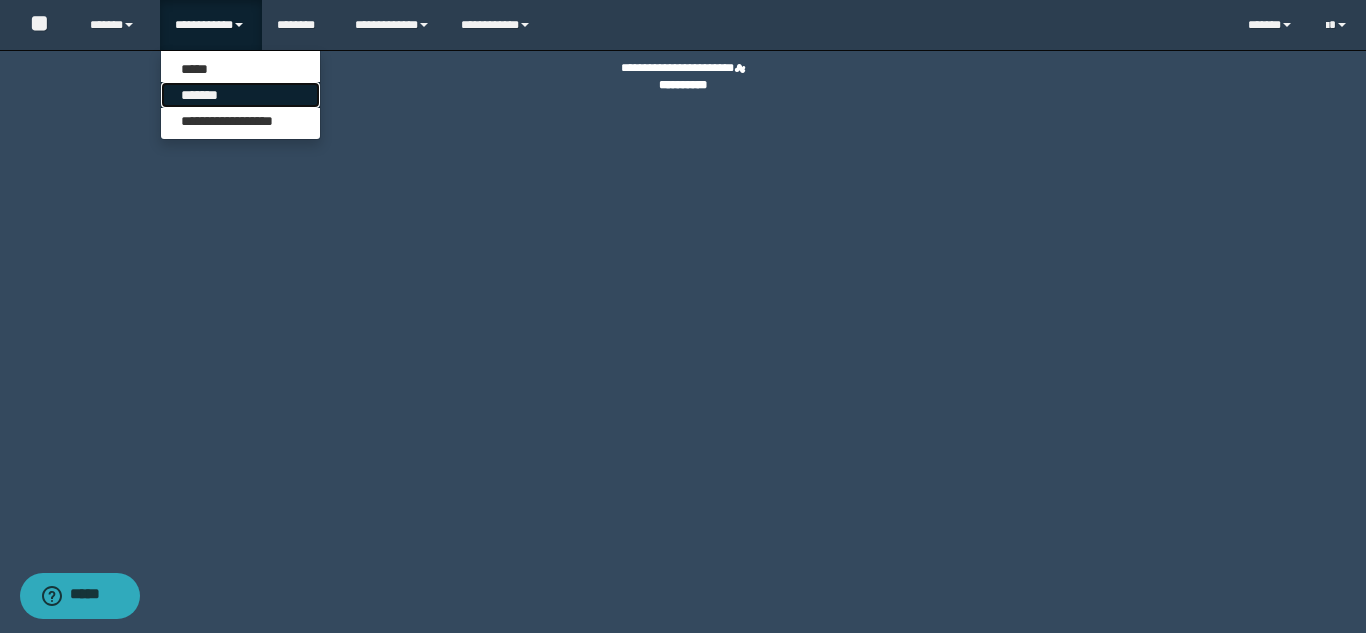 click on "*******" at bounding box center (240, 95) 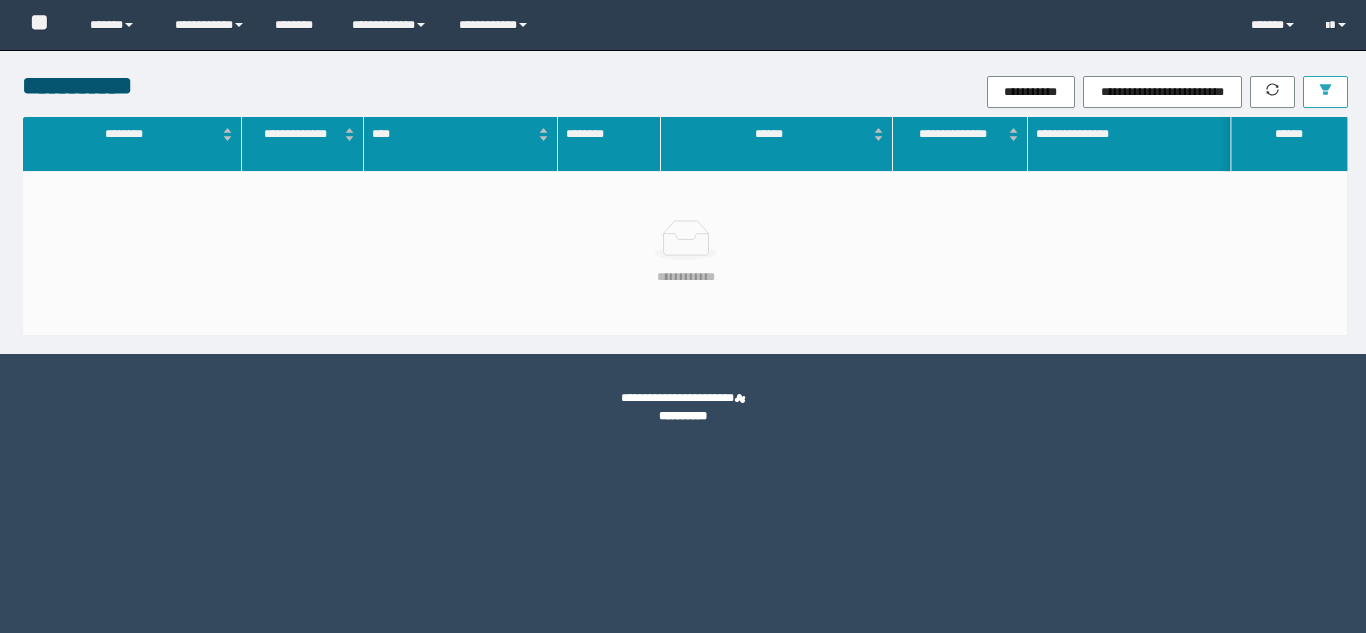 scroll, scrollTop: 0, scrollLeft: 0, axis: both 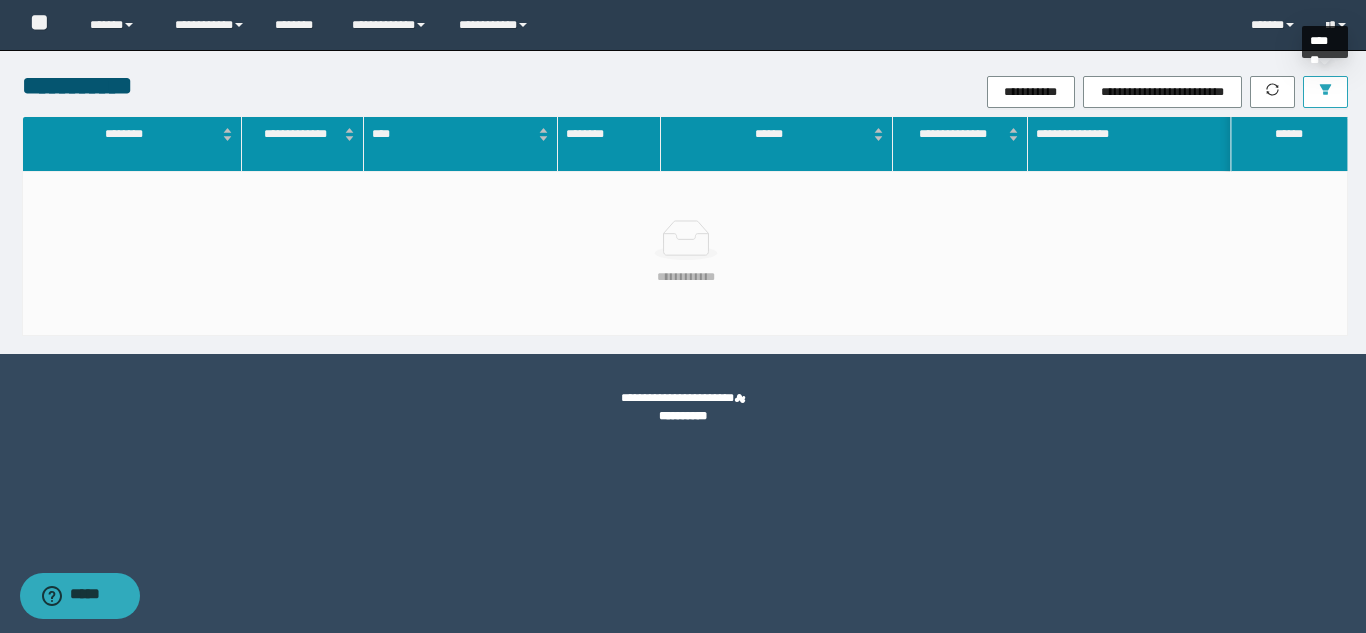 click at bounding box center [1325, 92] 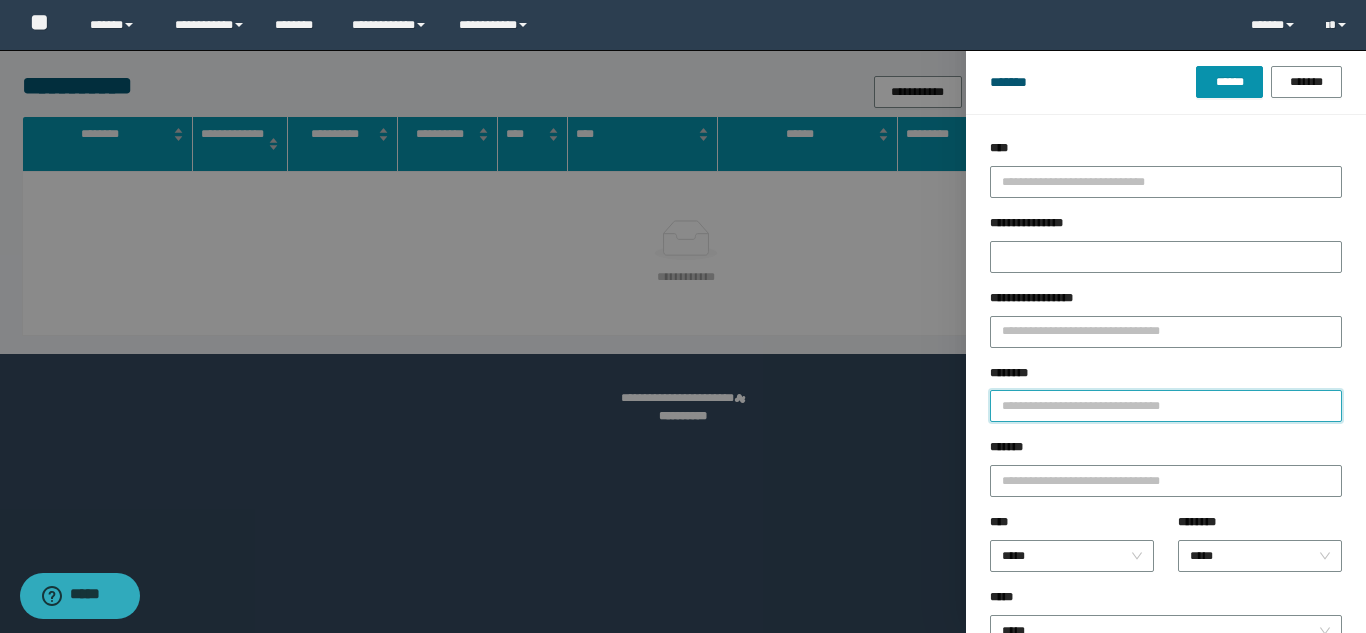 click on "********" at bounding box center (1166, 406) 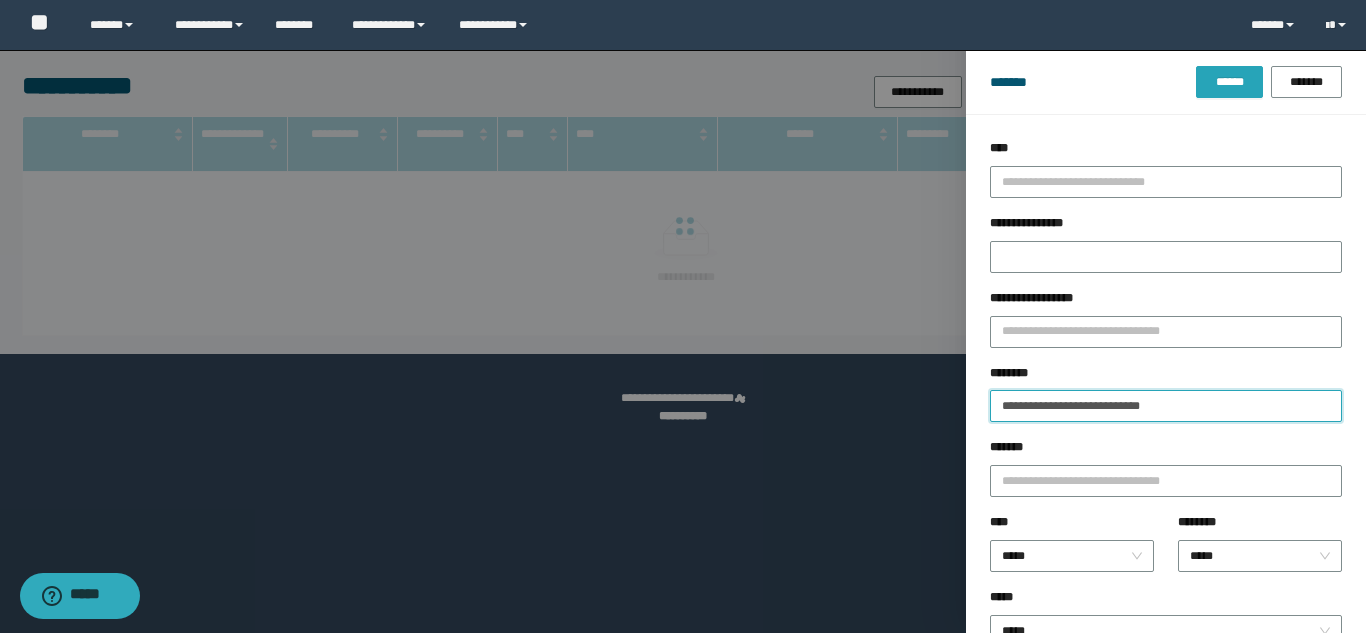 type on "**********" 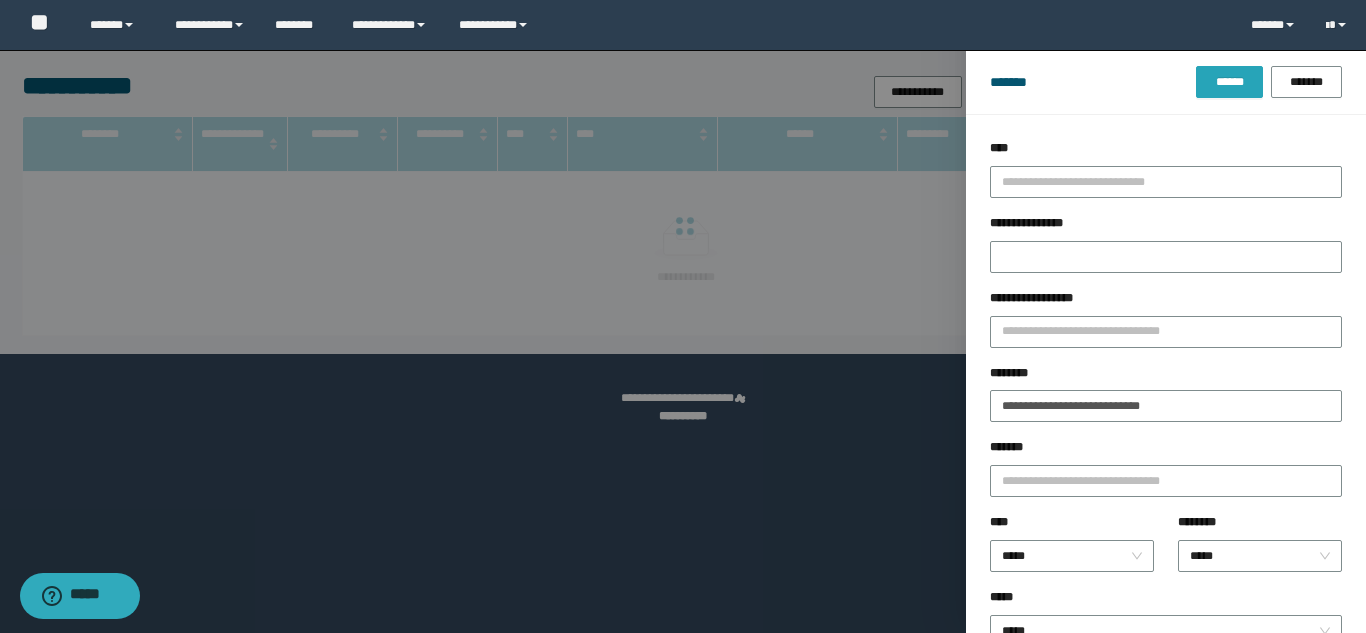 click on "******" at bounding box center [1229, 82] 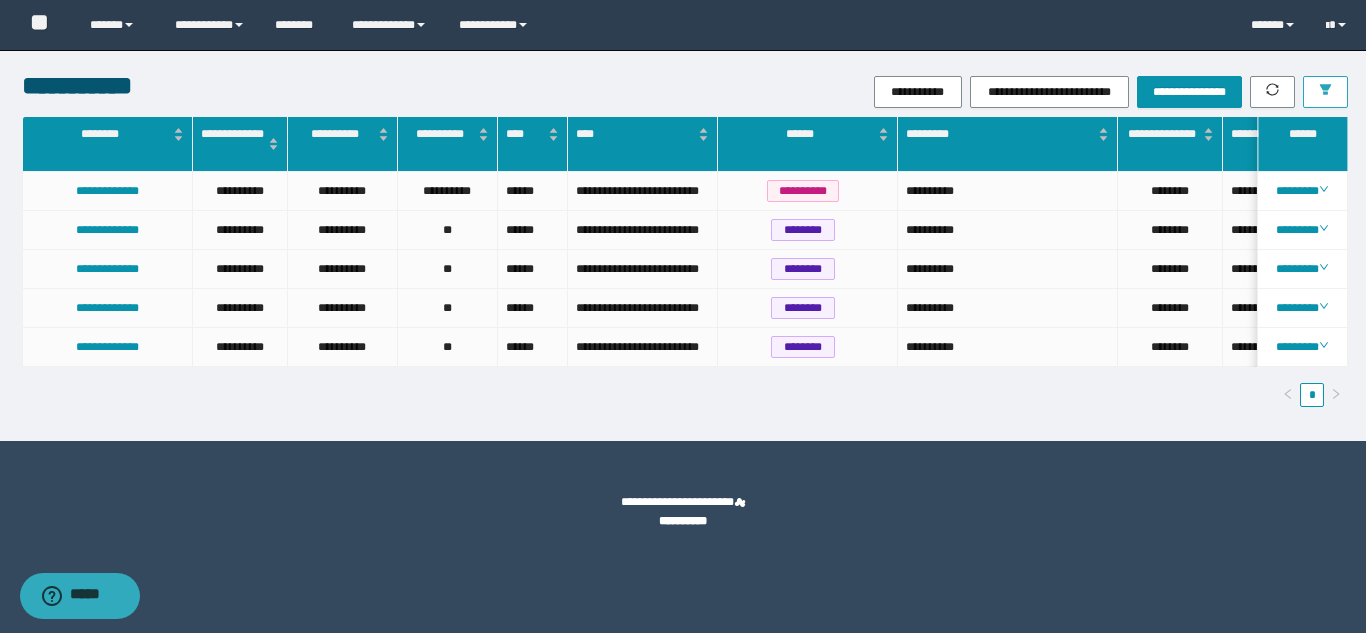 scroll, scrollTop: 0, scrollLeft: 254, axis: horizontal 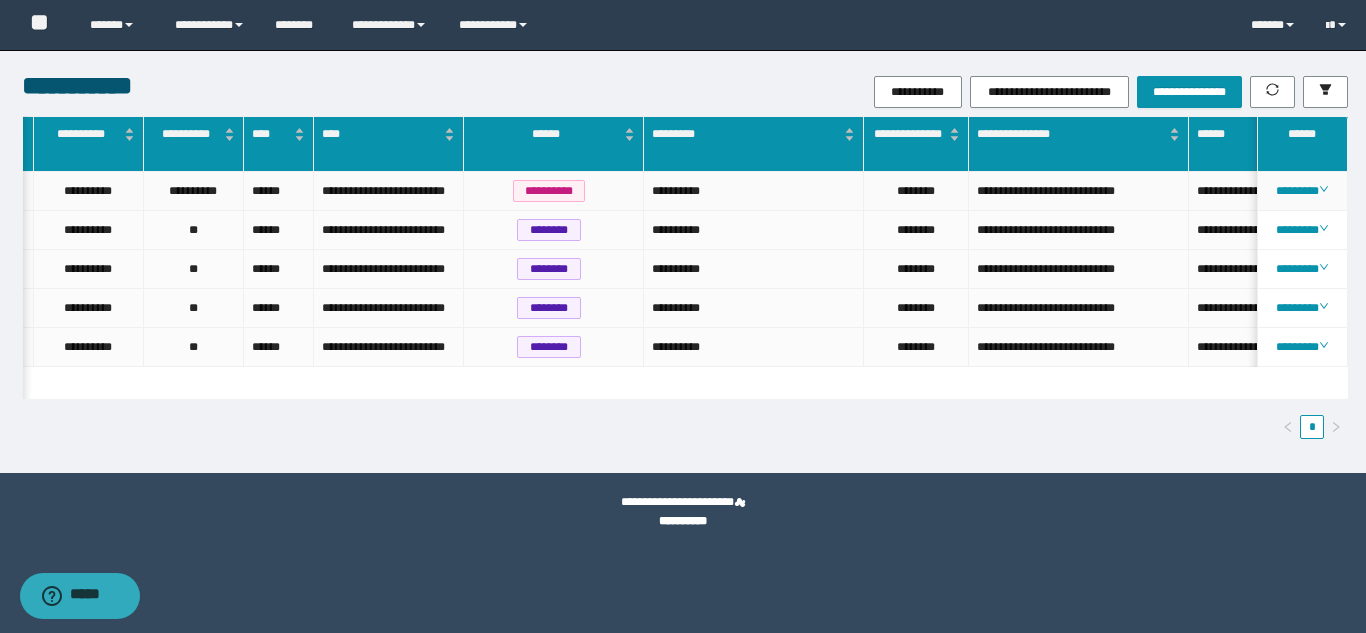click on "********" at bounding box center [1303, 191] 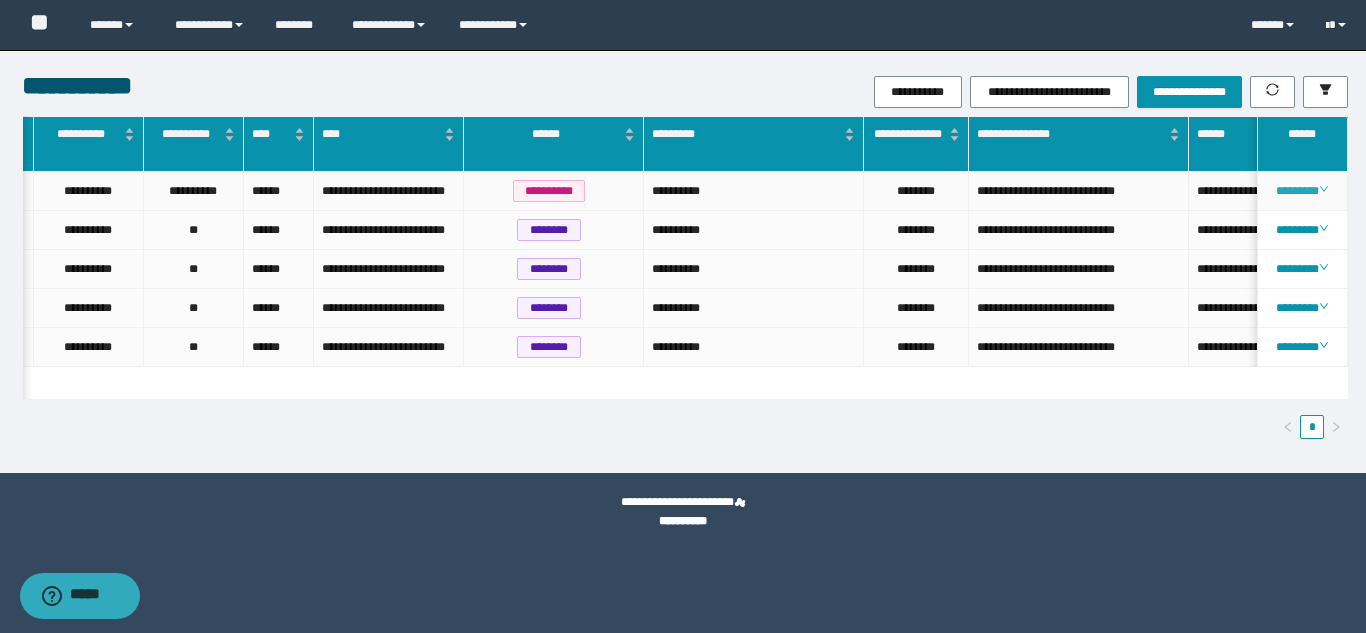 click on "********" at bounding box center [1302, 191] 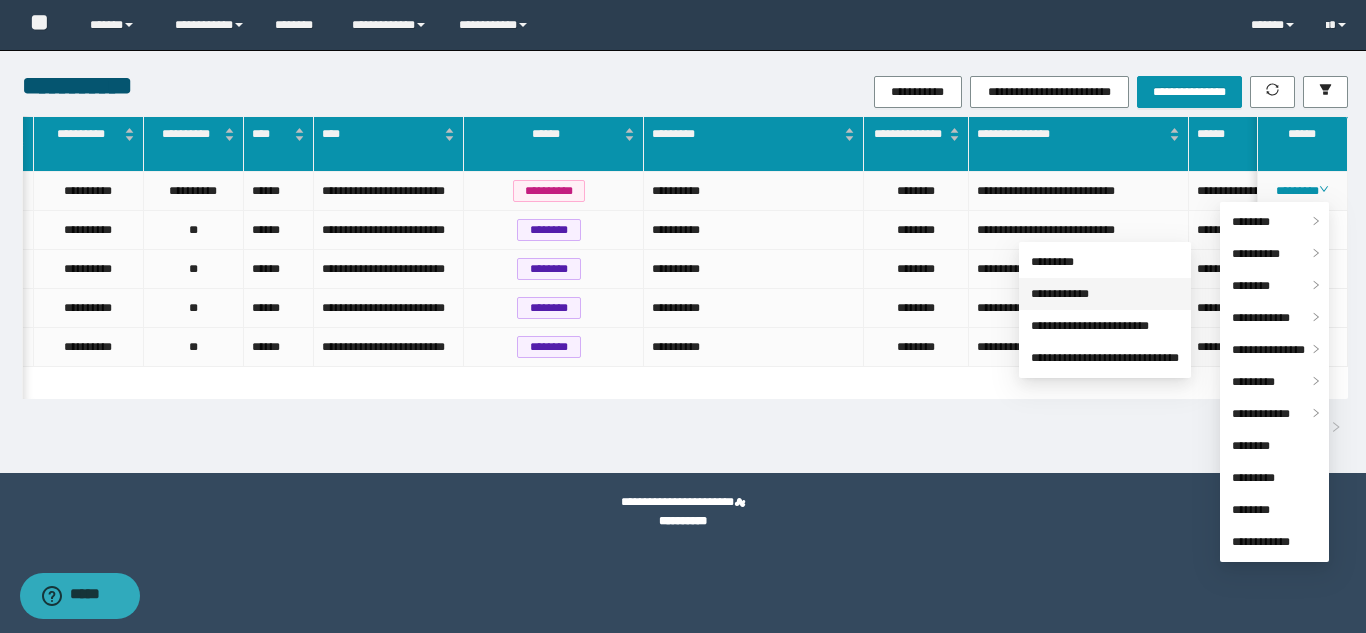click on "**********" at bounding box center (1060, 294) 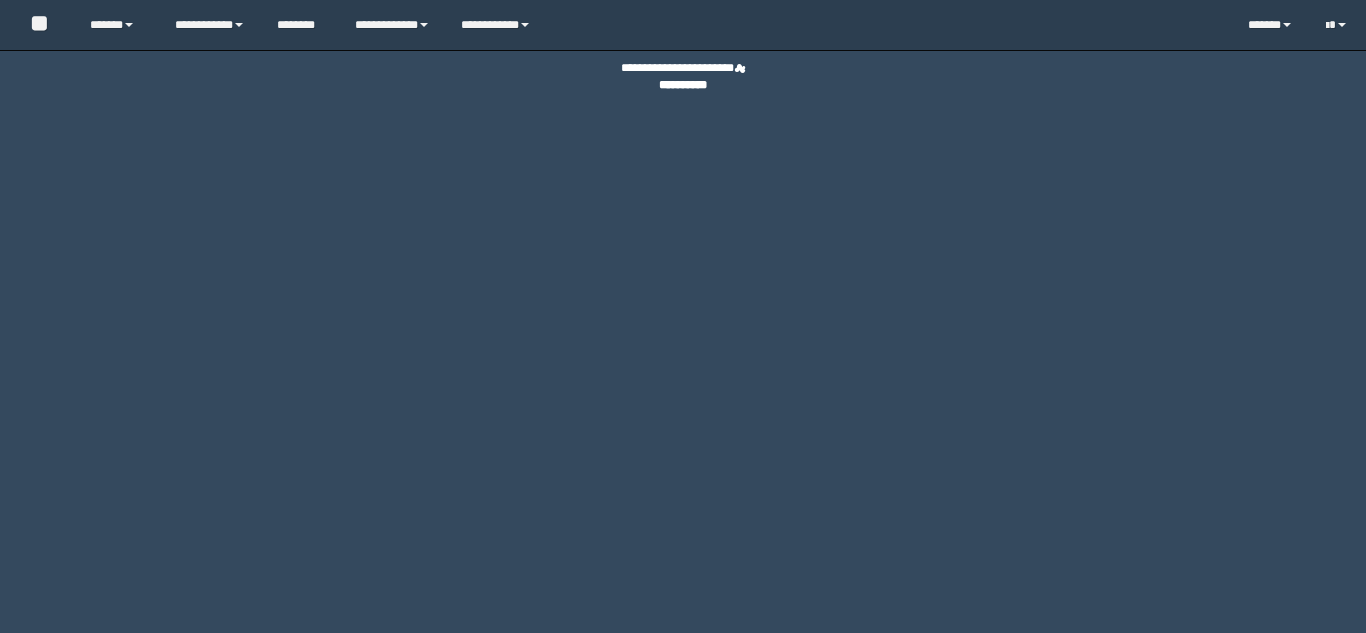 scroll, scrollTop: 0, scrollLeft: 0, axis: both 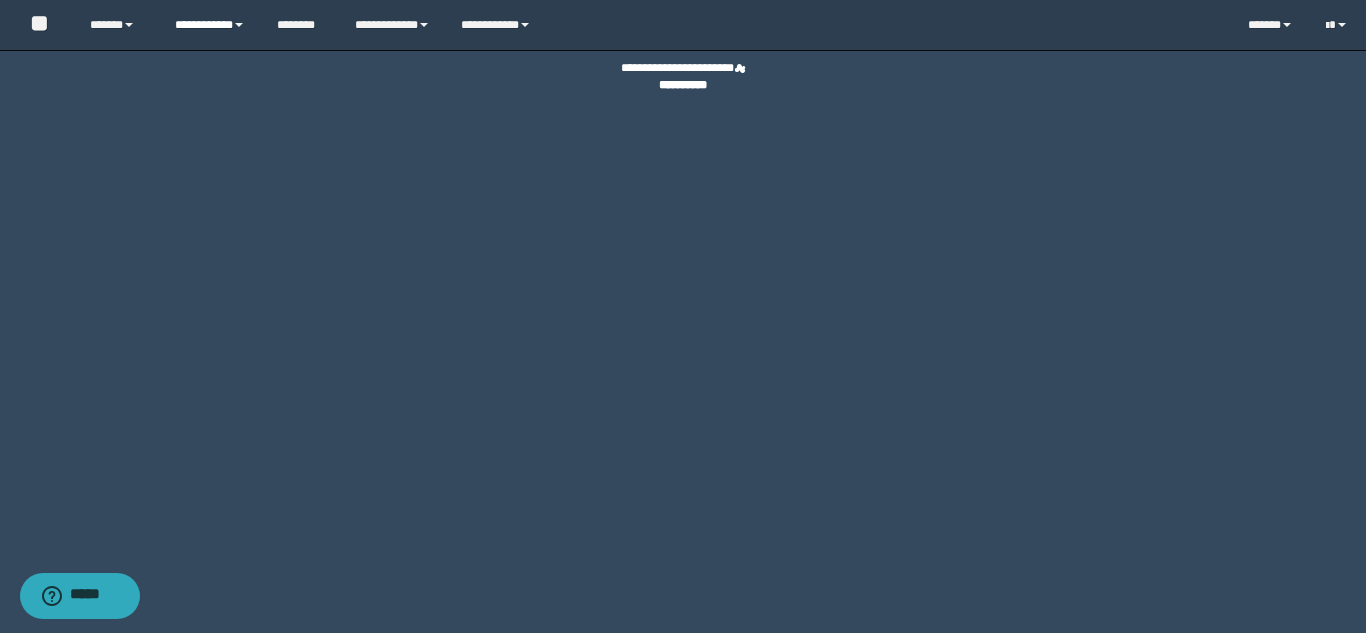 click on "**********" at bounding box center [210, 25] 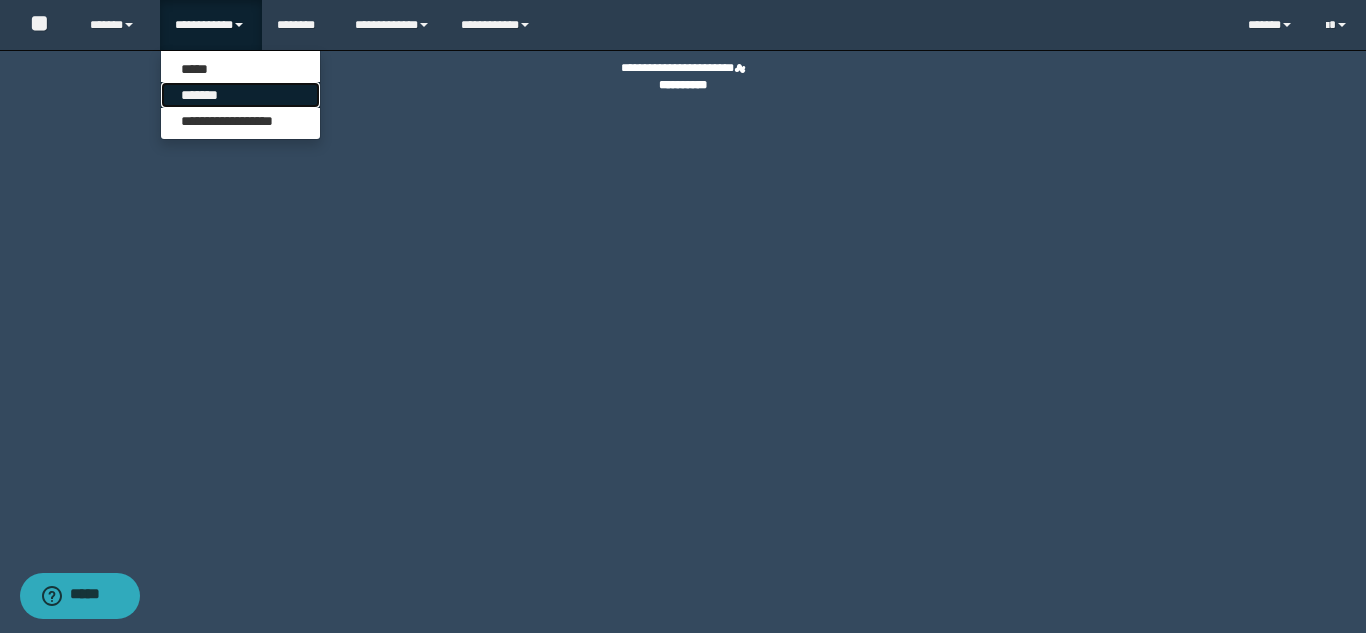 click on "*******" at bounding box center (240, 95) 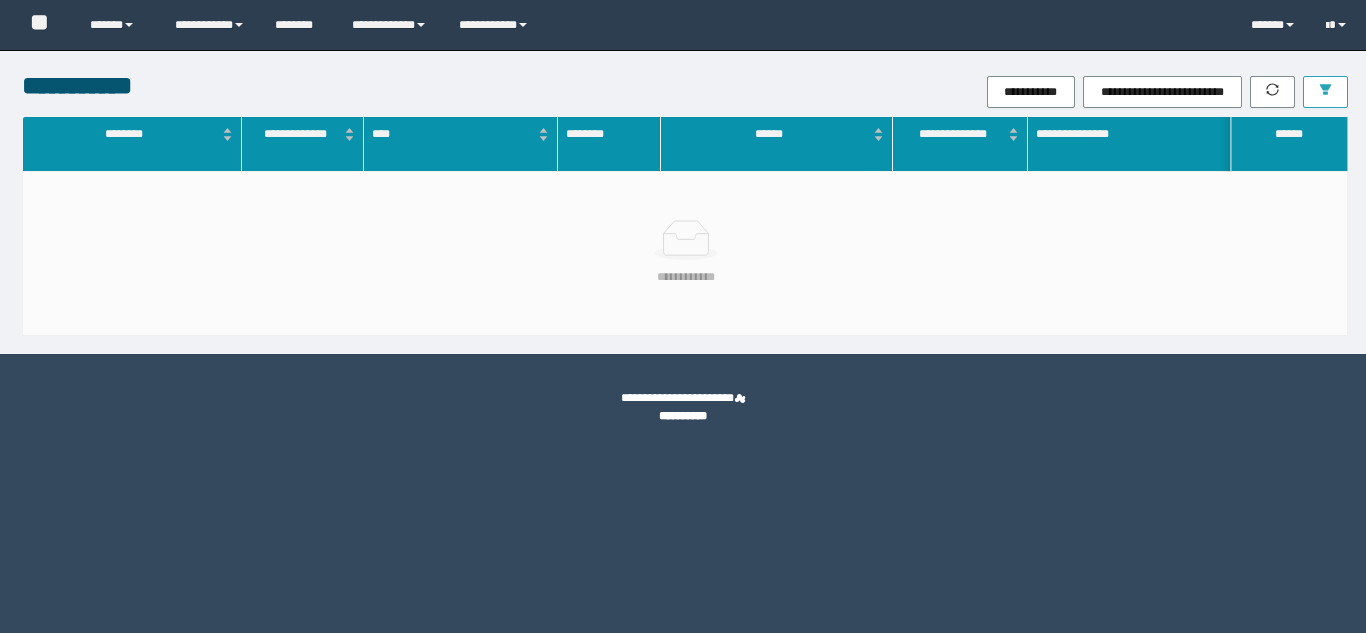 scroll, scrollTop: 0, scrollLeft: 0, axis: both 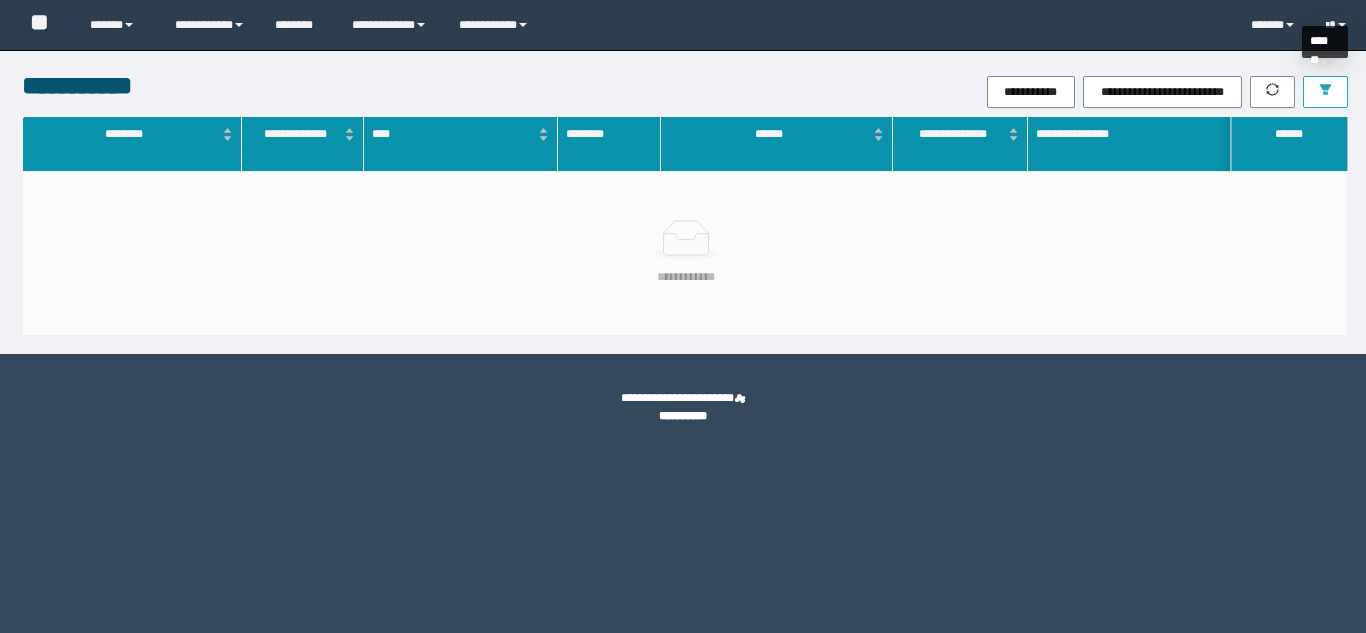 click 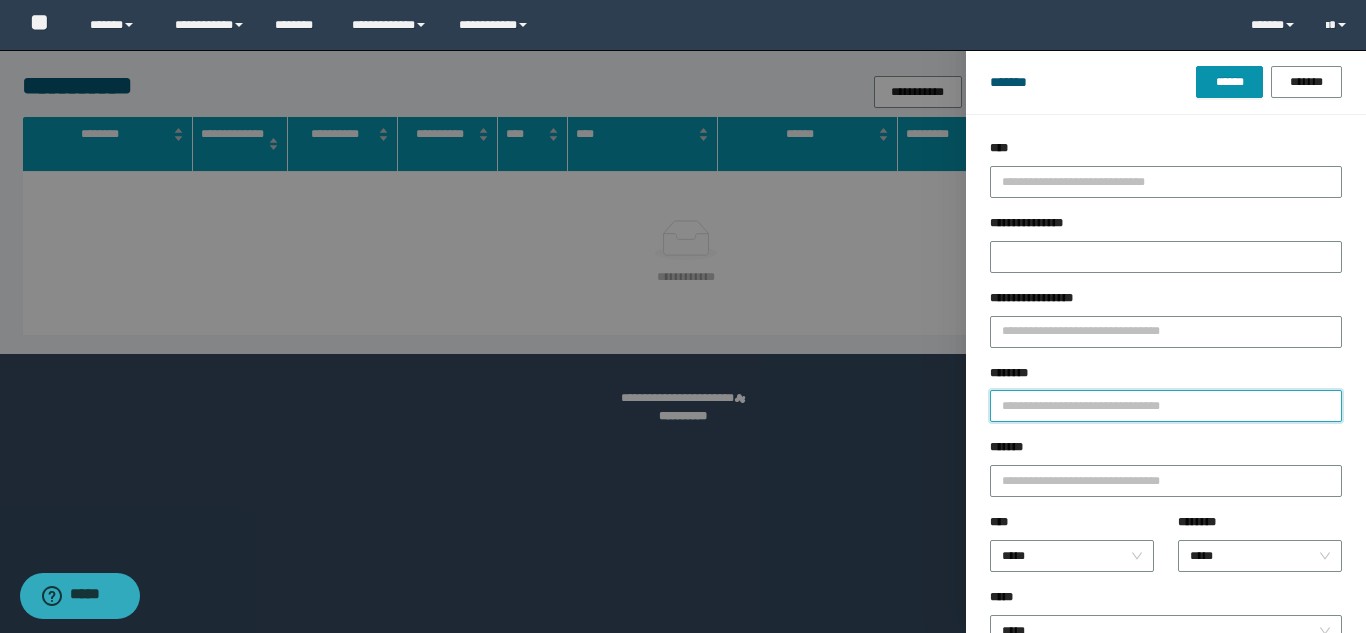 click on "********" at bounding box center [1166, 406] 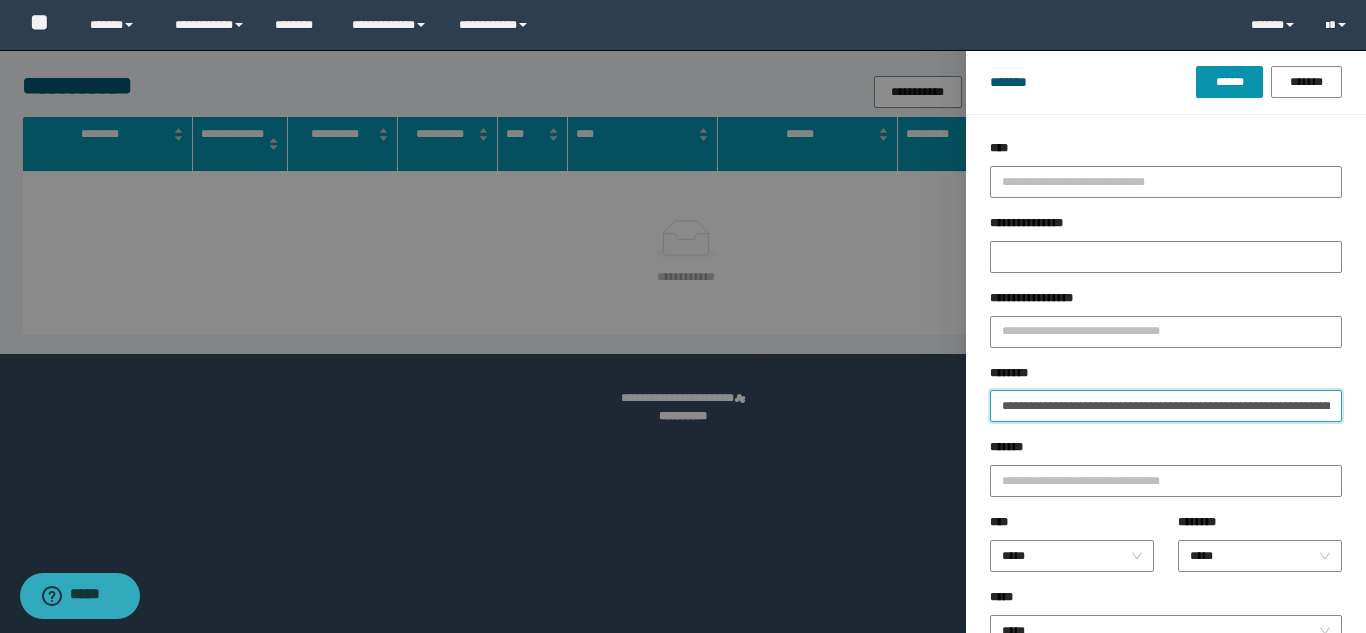 scroll, scrollTop: 0, scrollLeft: 114, axis: horizontal 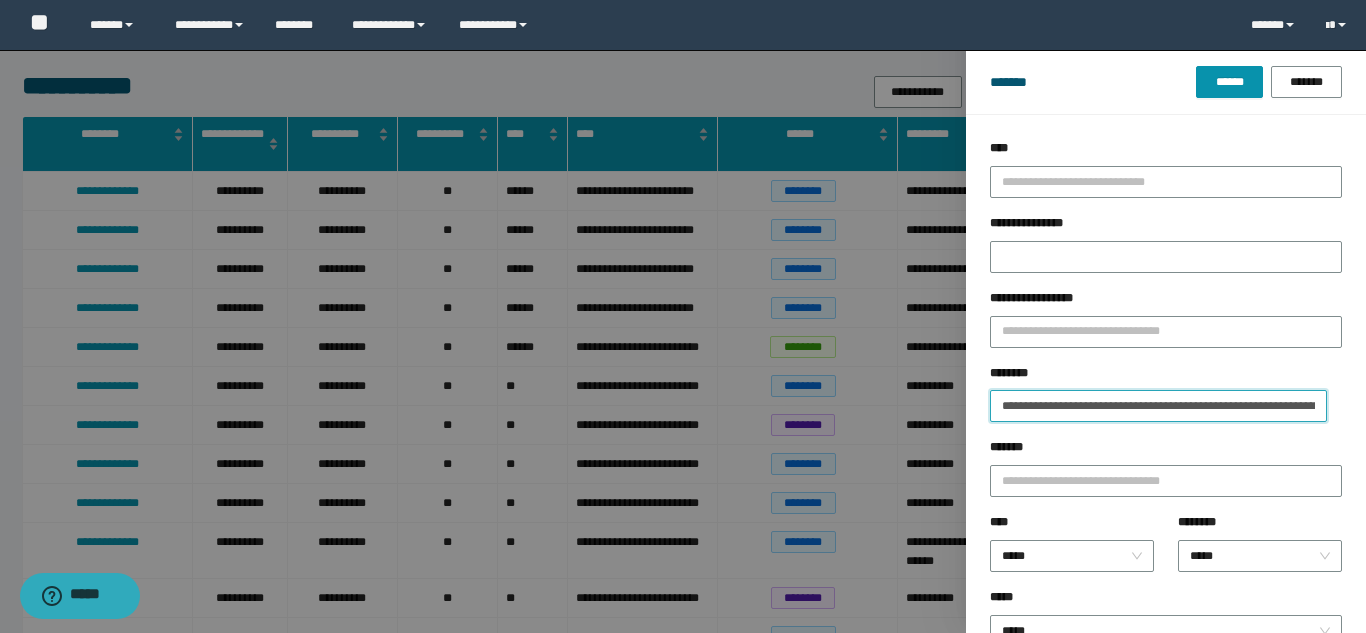 drag, startPoint x: 1315, startPoint y: 405, endPoint x: 709, endPoint y: 406, distance: 606.00085 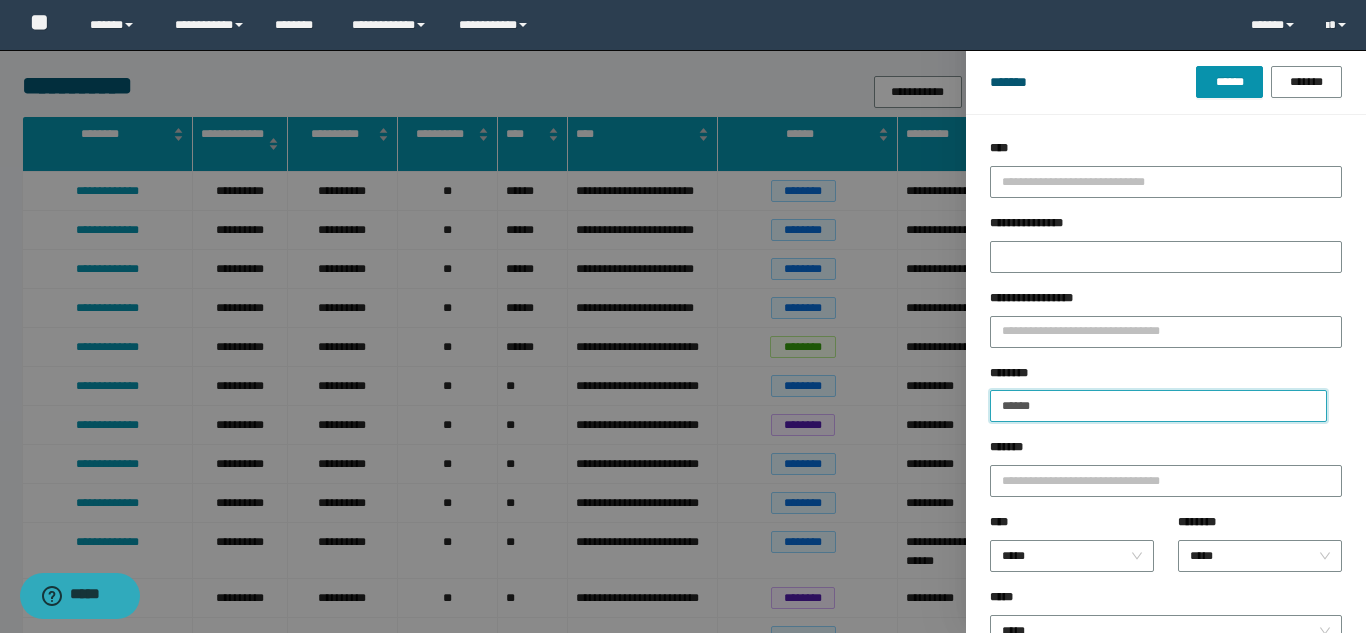 type on "**********" 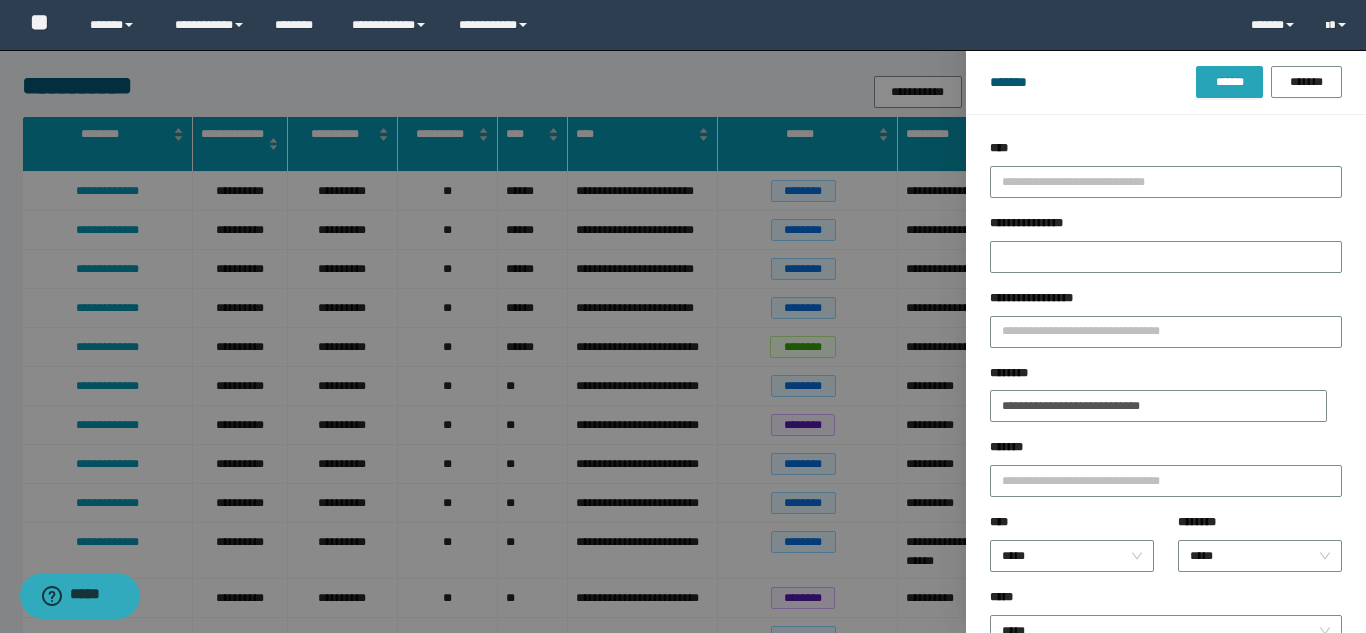 click on "******" at bounding box center [1229, 82] 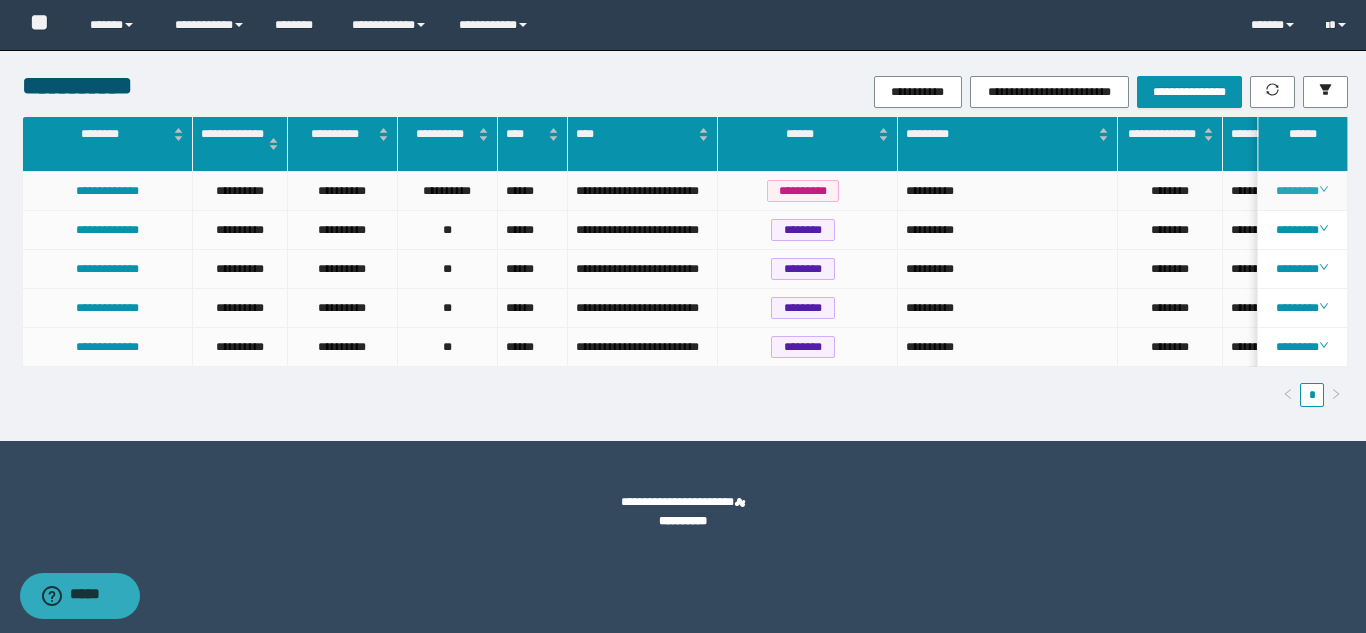 click on "********" at bounding box center (1302, 191) 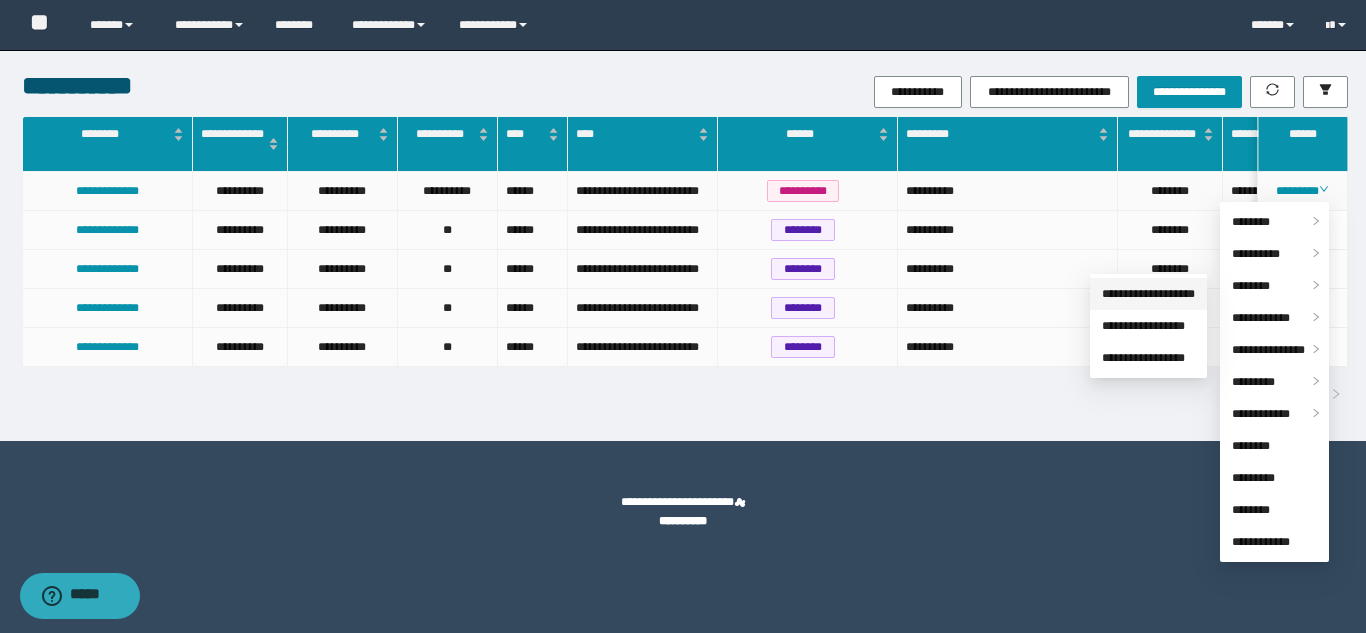 click on "**********" at bounding box center [1148, 294] 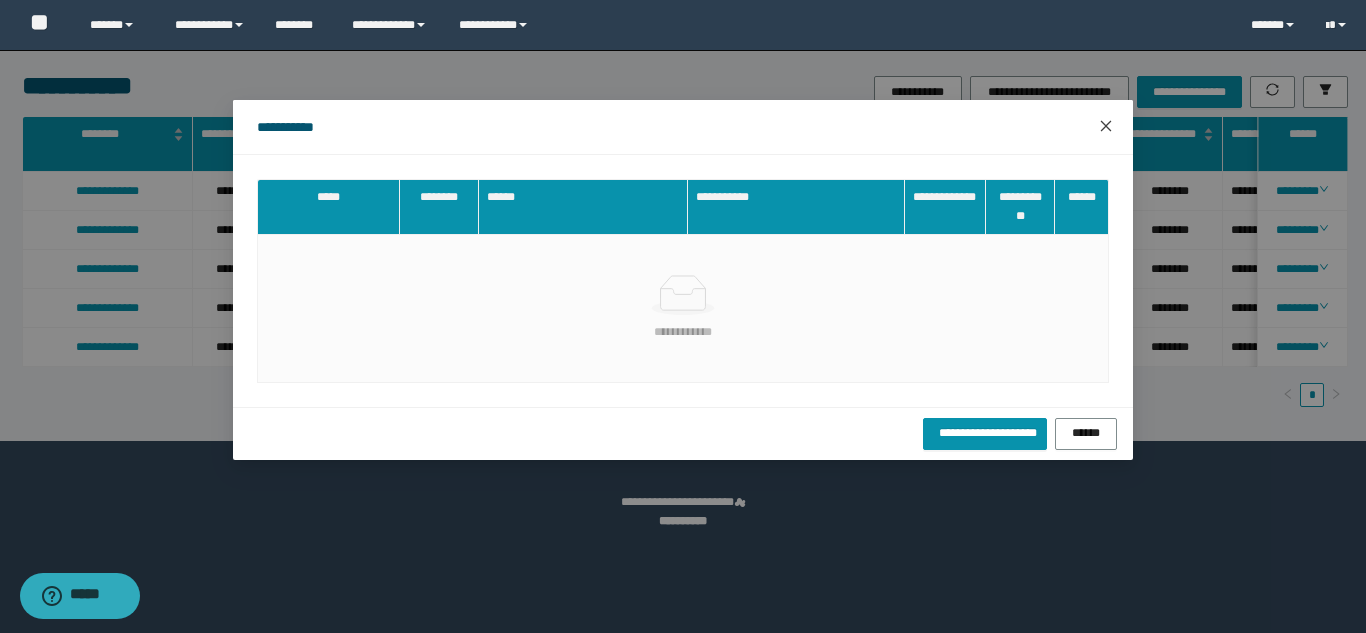 click at bounding box center (1106, 127) 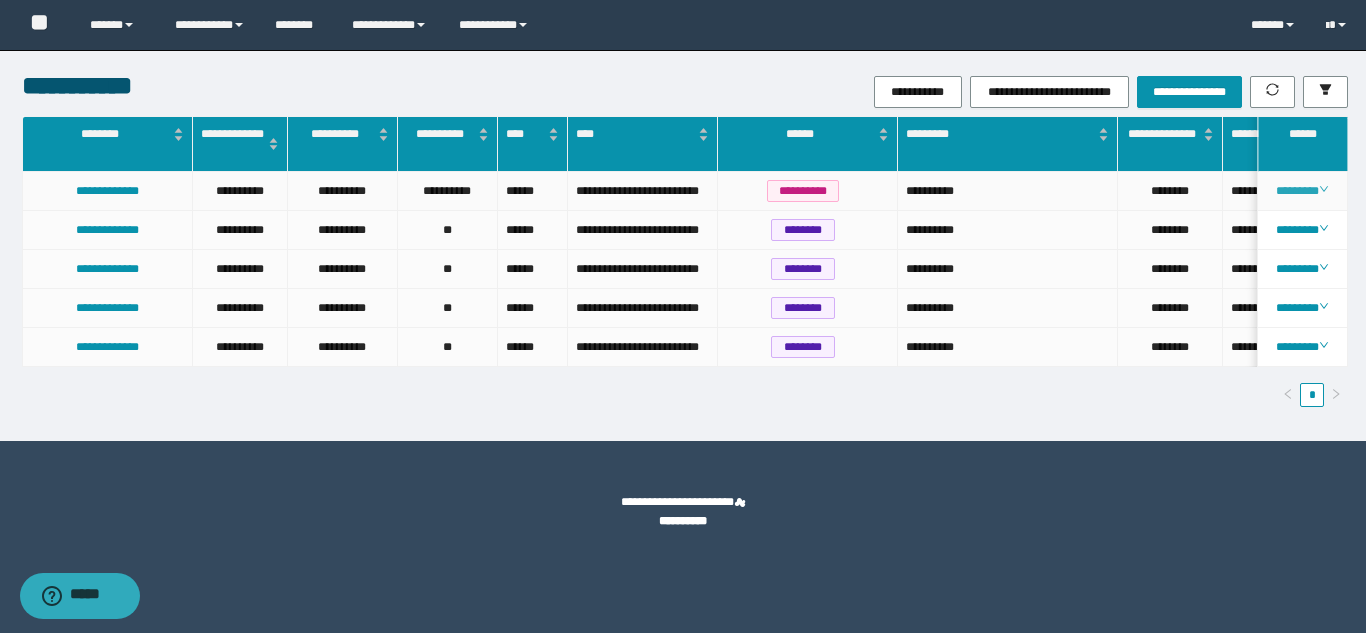 click on "********" at bounding box center (1302, 191) 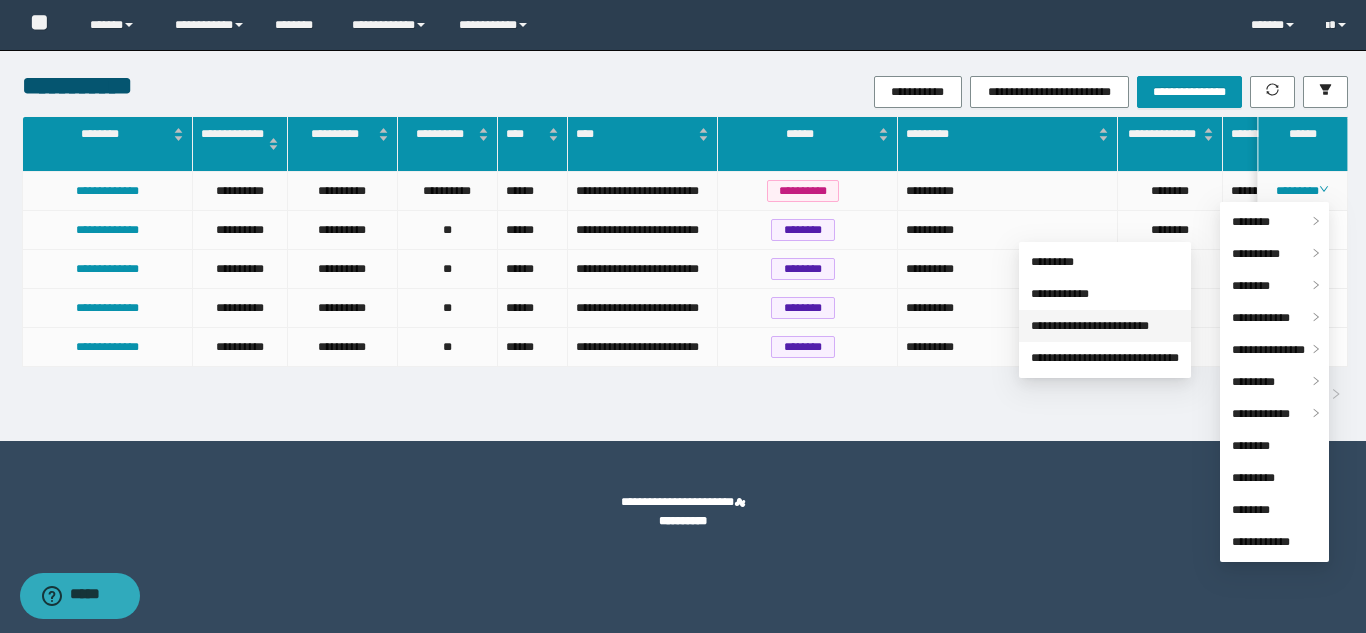 click on "**********" at bounding box center (1090, 326) 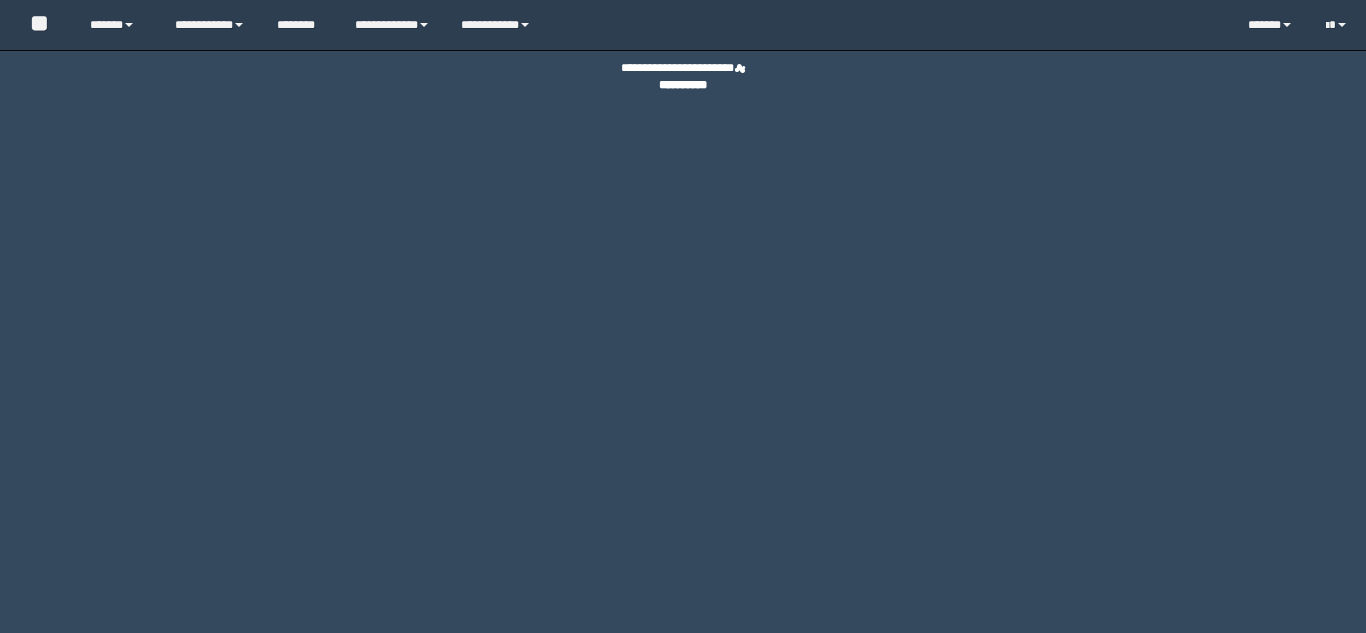 scroll, scrollTop: 0, scrollLeft: 0, axis: both 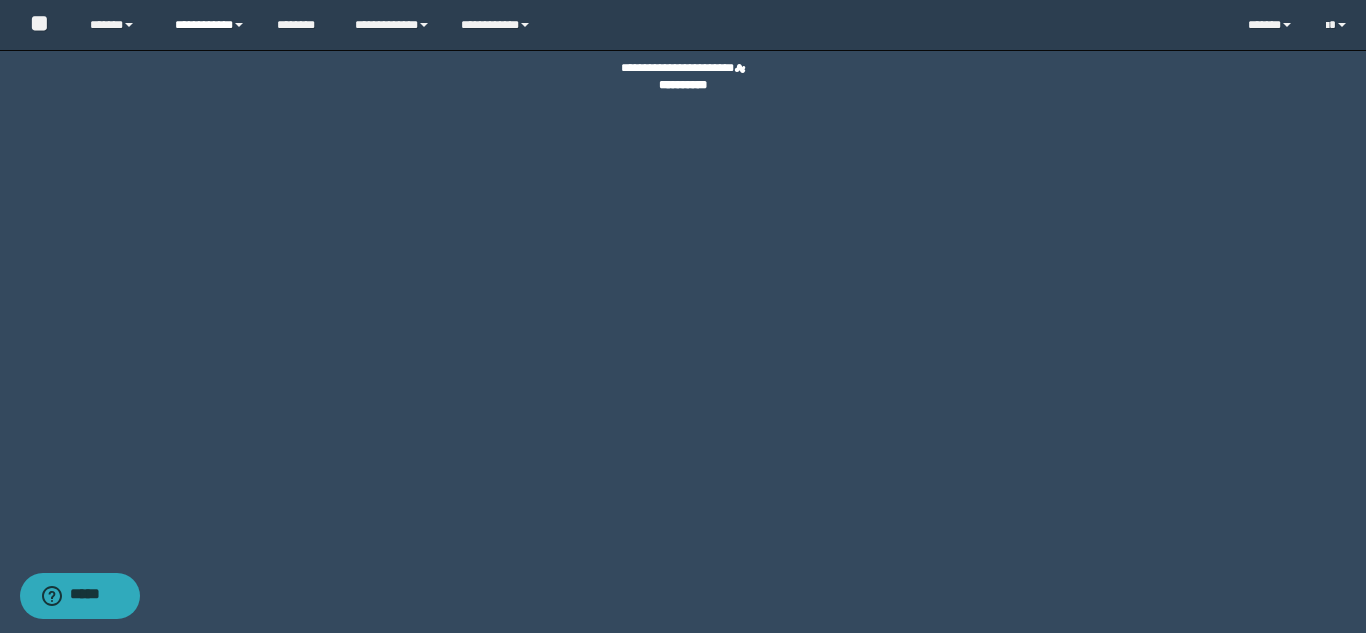click at bounding box center (239, 25) 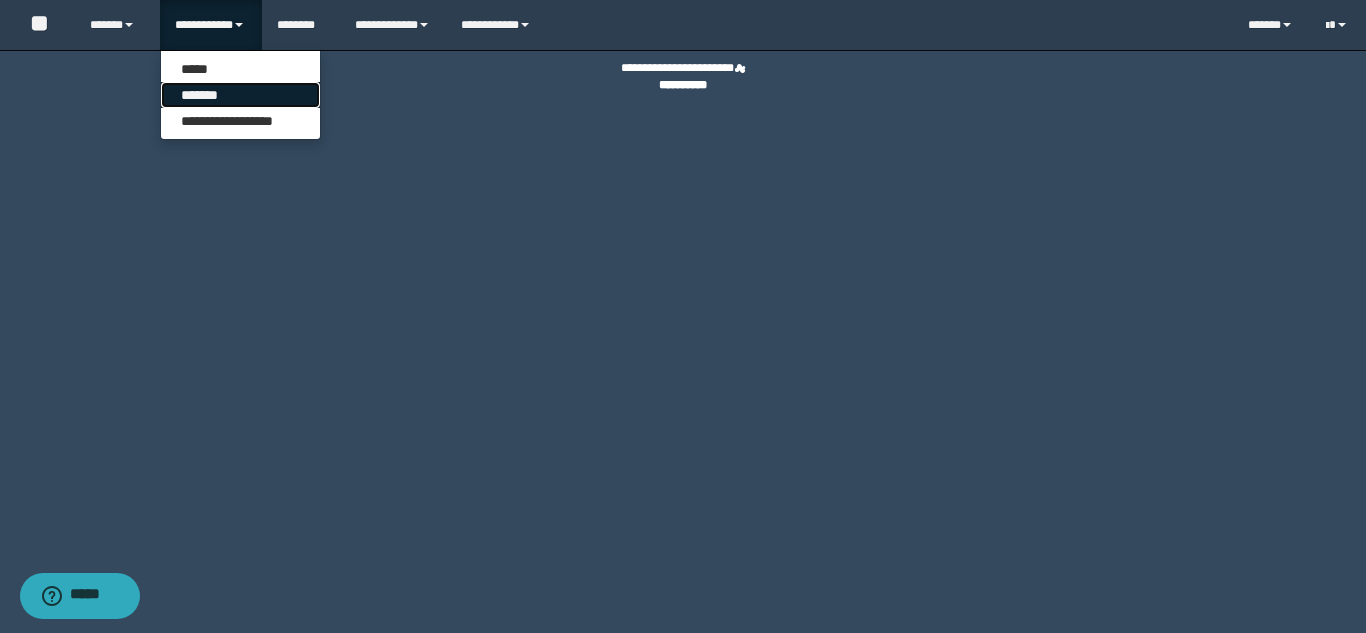 click on "*******" at bounding box center (240, 95) 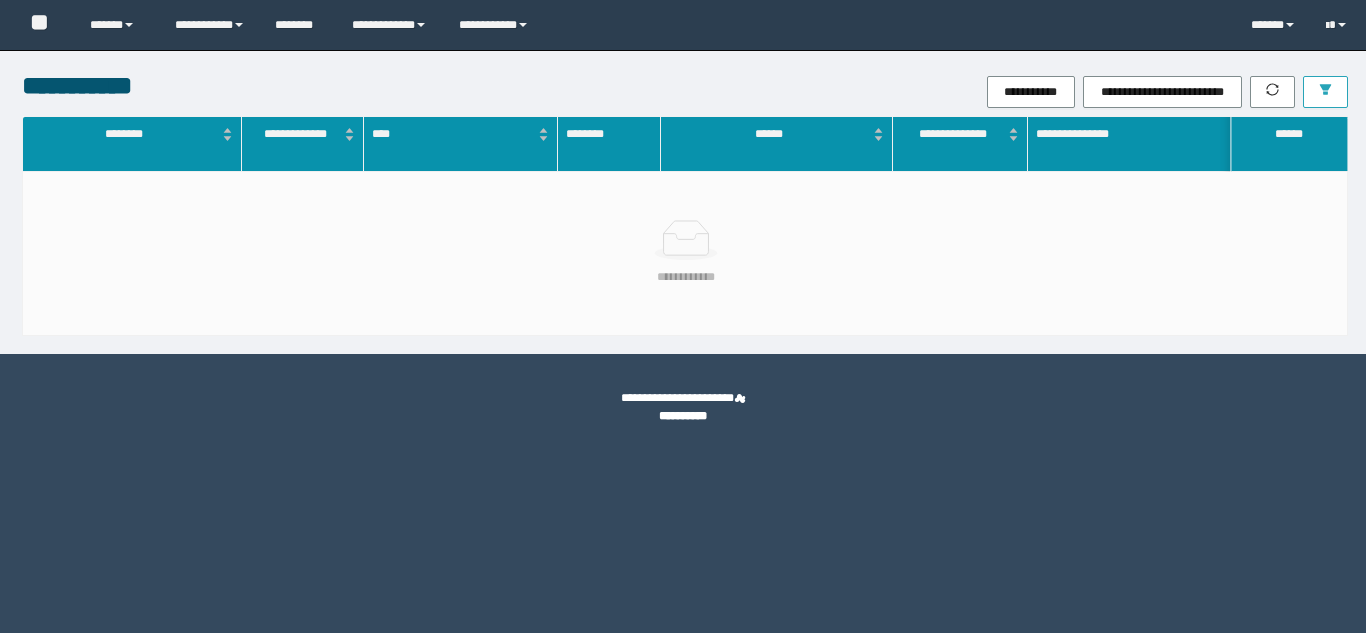 scroll, scrollTop: 0, scrollLeft: 0, axis: both 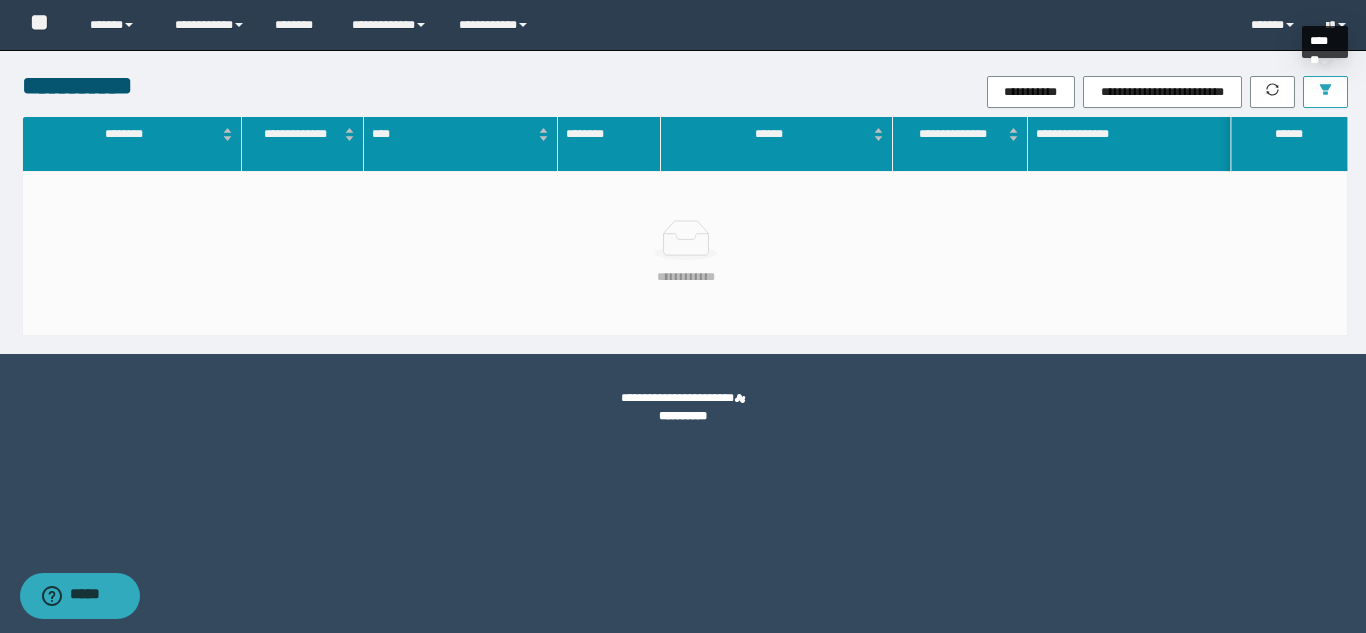 click 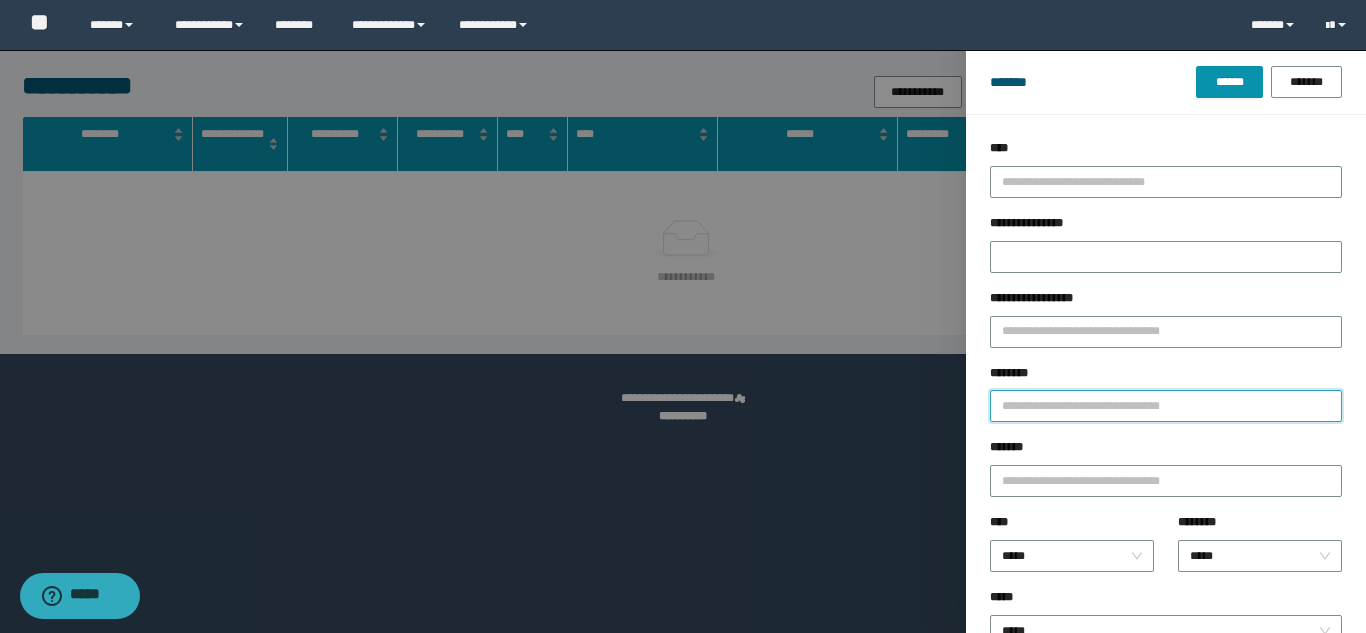 click on "********" at bounding box center [1166, 406] 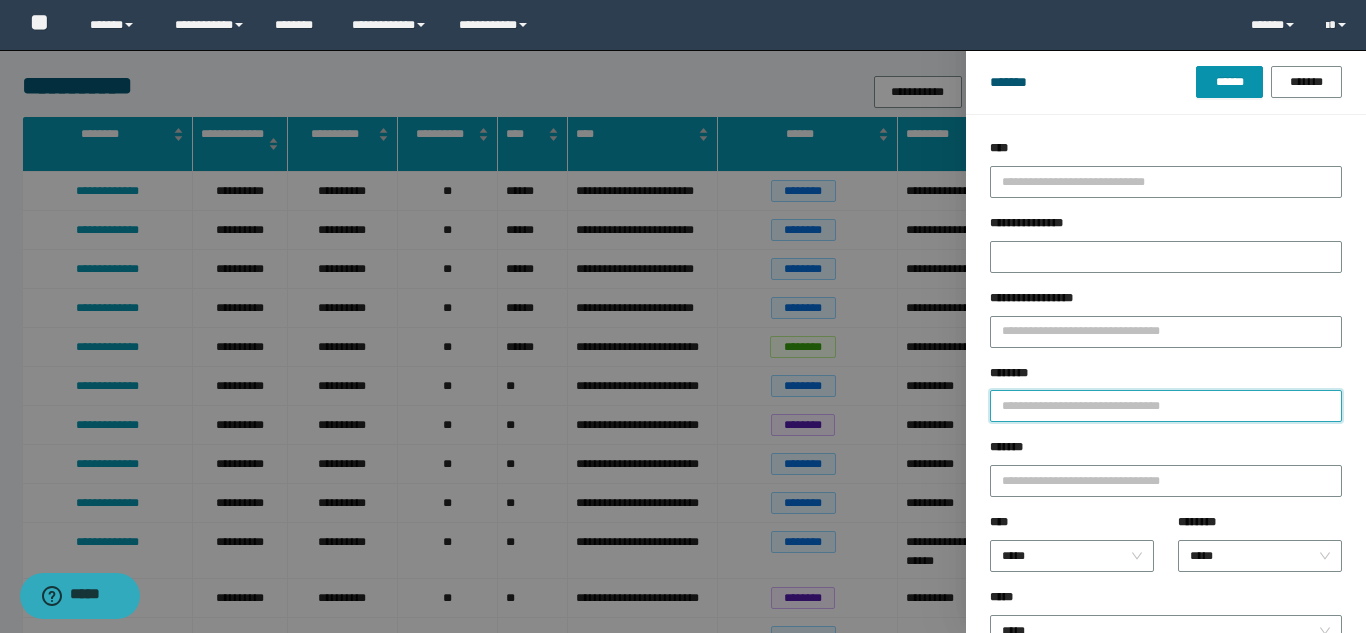type on "*" 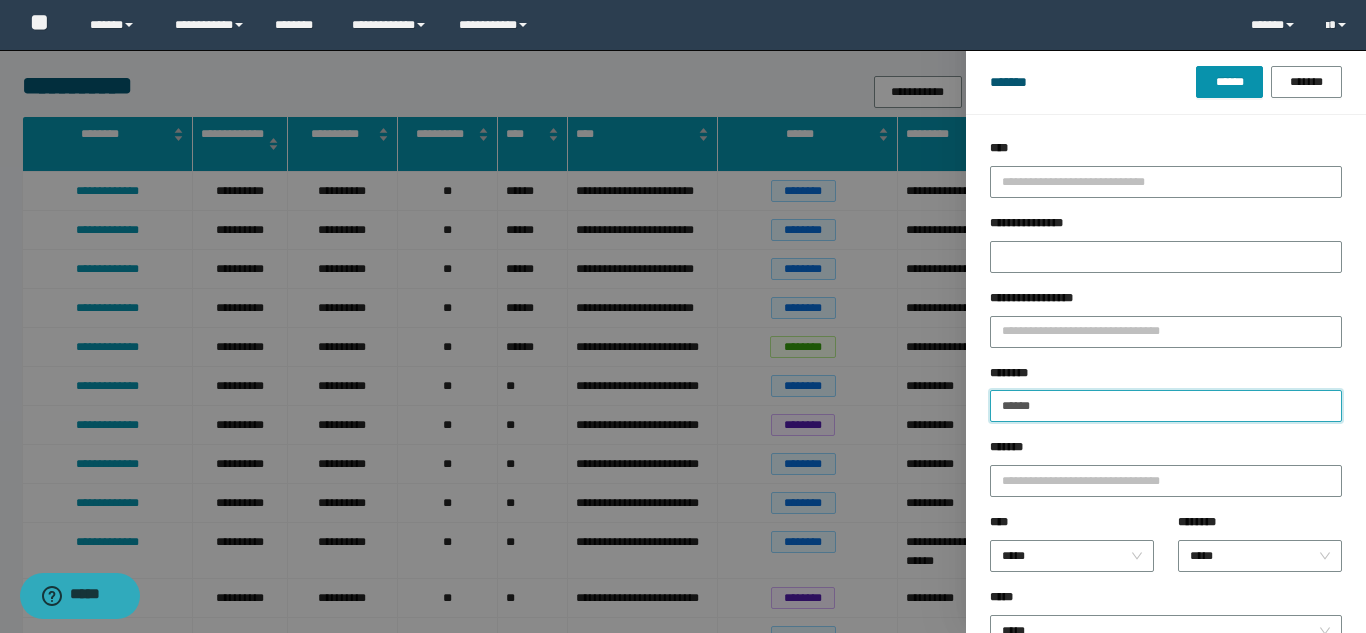 type on "**********" 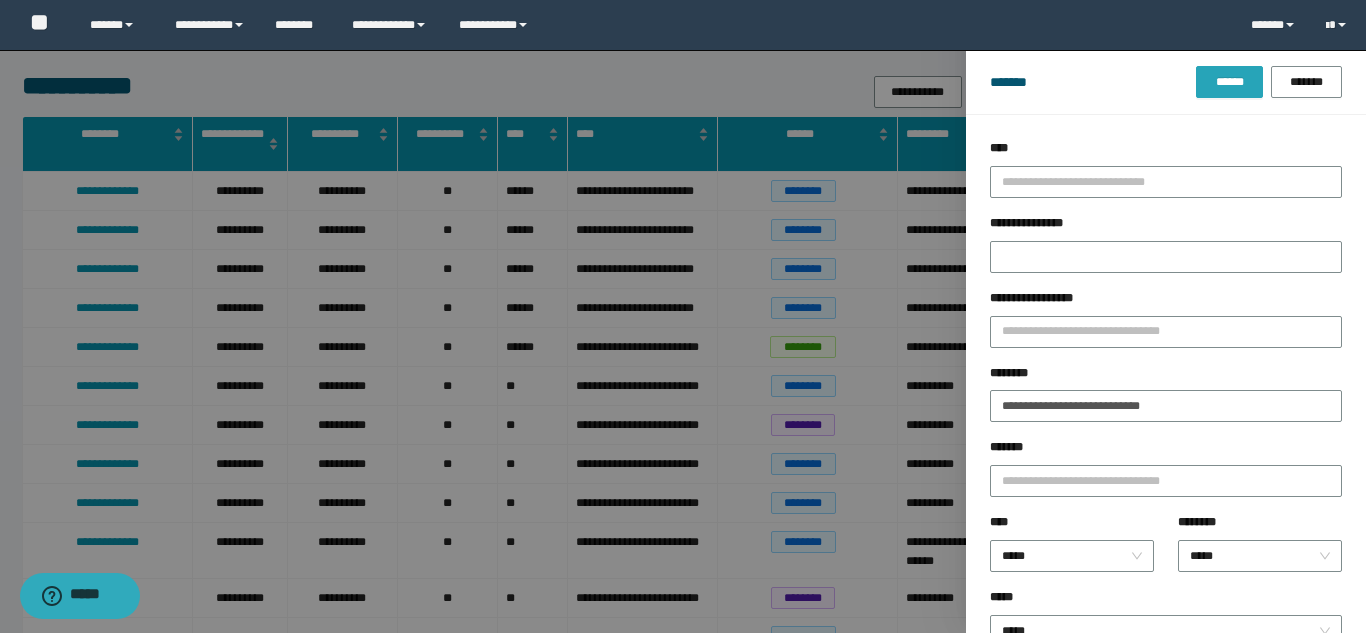 click on "******" at bounding box center [1229, 82] 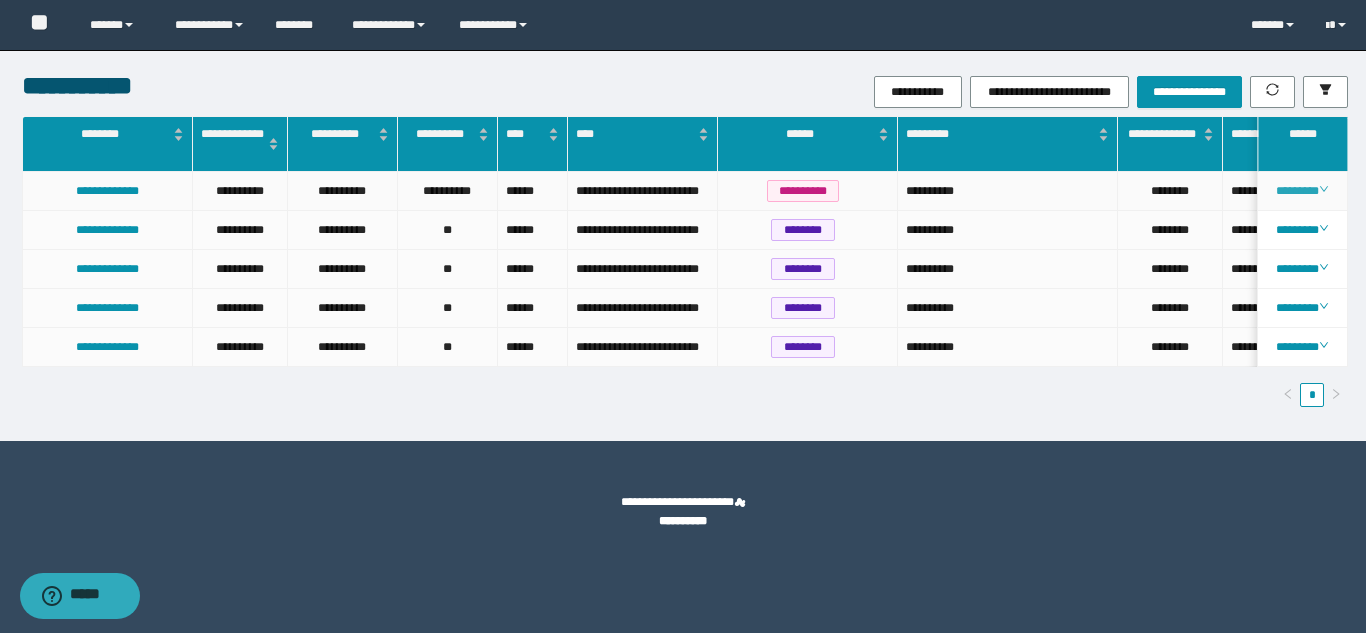 click on "********" at bounding box center [1302, 191] 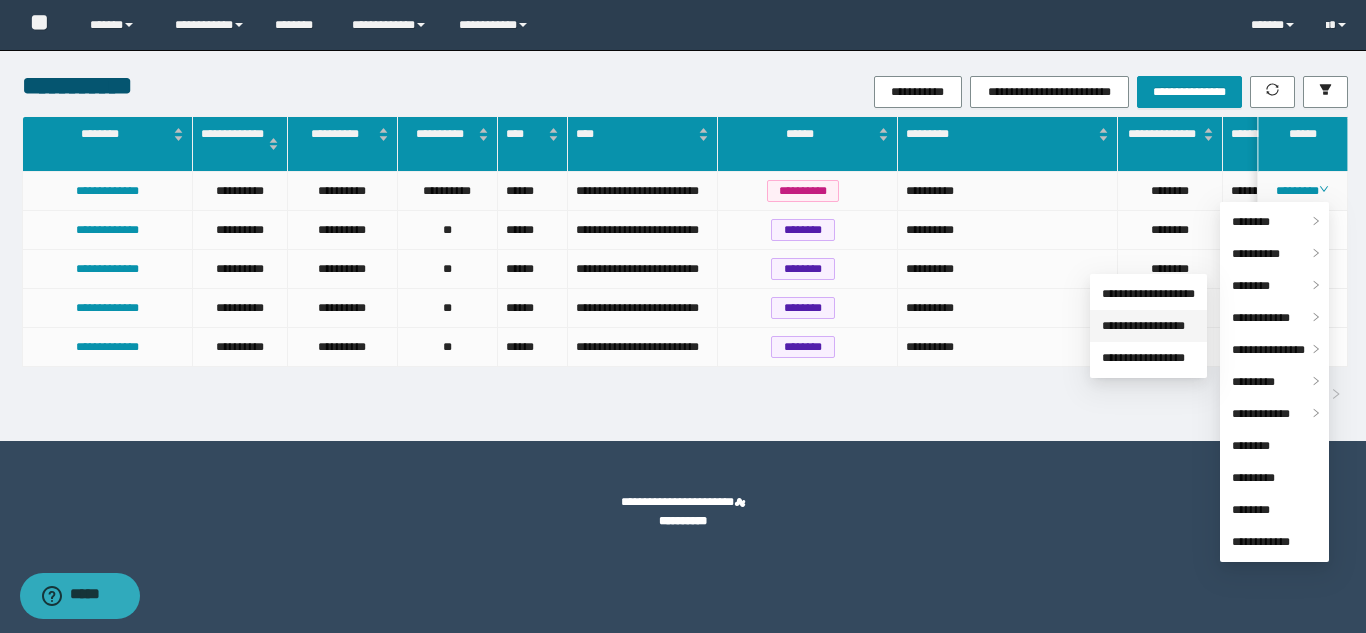 click on "**********" at bounding box center (1143, 326) 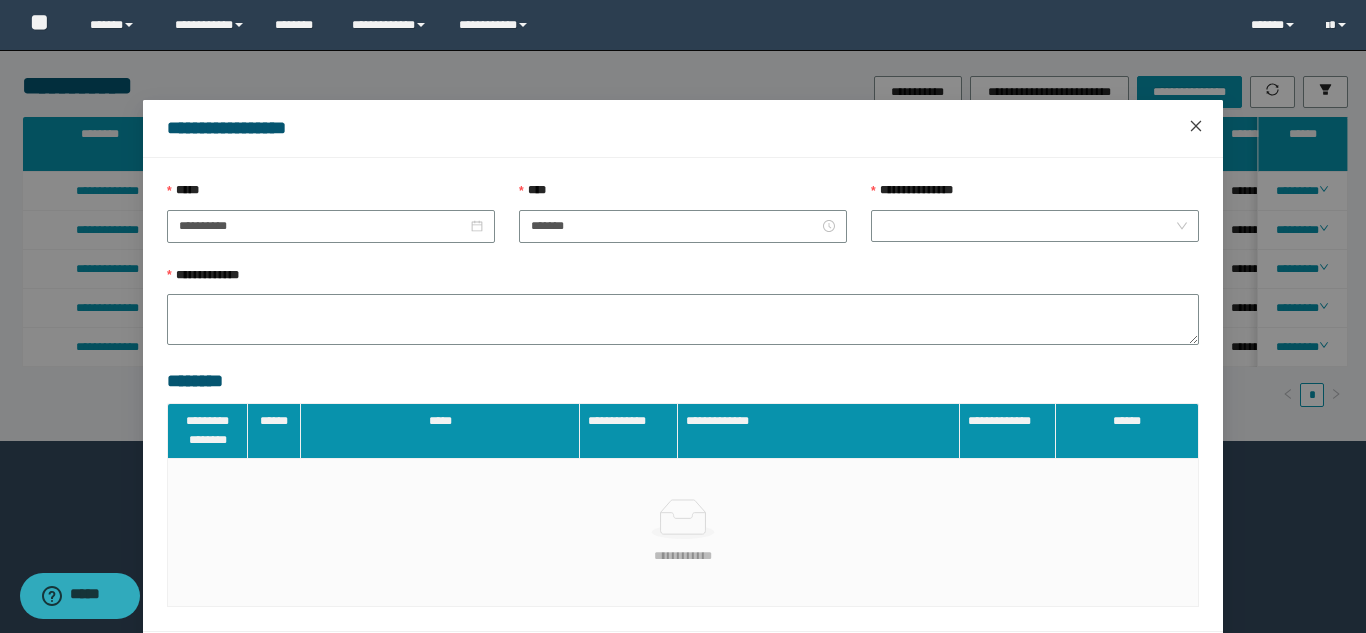 click 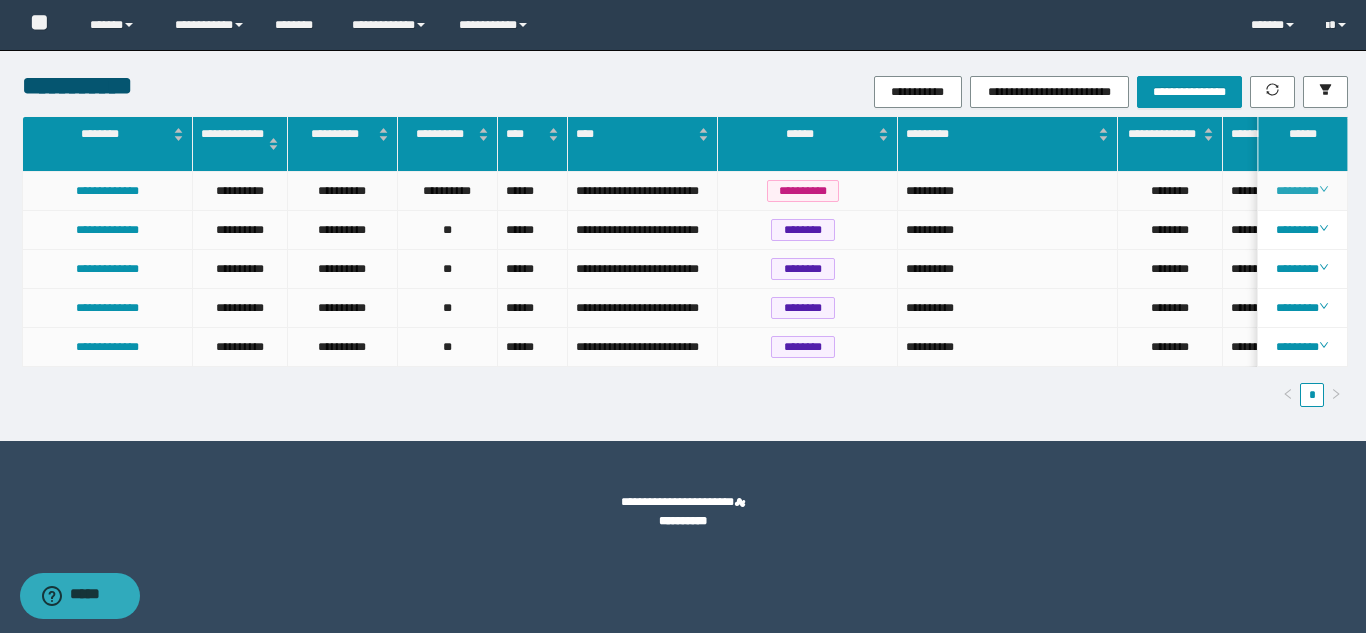 click on "********" at bounding box center [1302, 191] 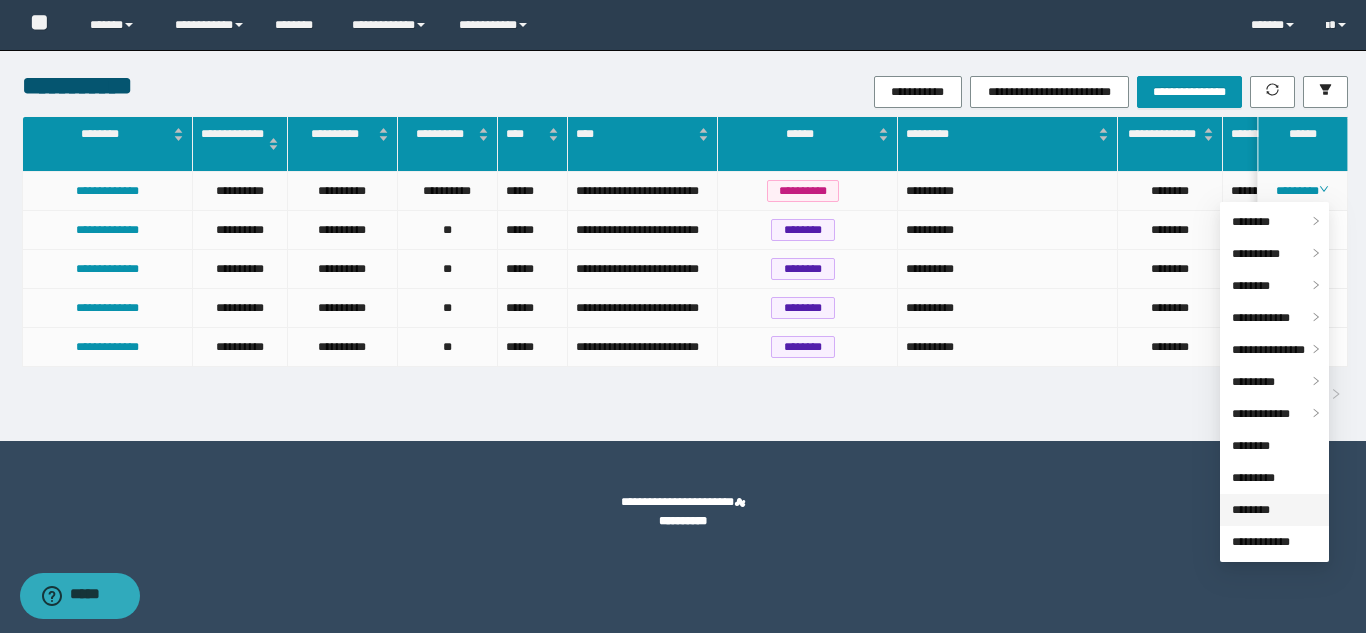 drag, startPoint x: 1230, startPoint y: 510, endPoint x: 1232, endPoint y: 520, distance: 10.198039 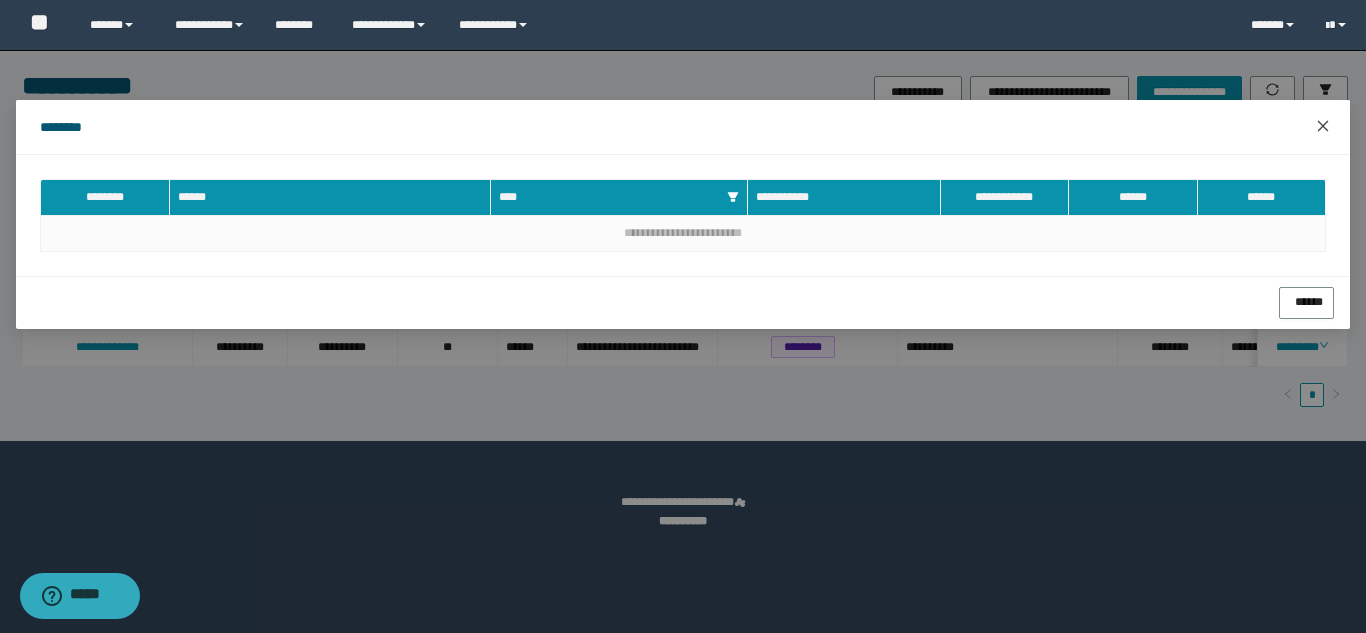 click at bounding box center [1323, 127] 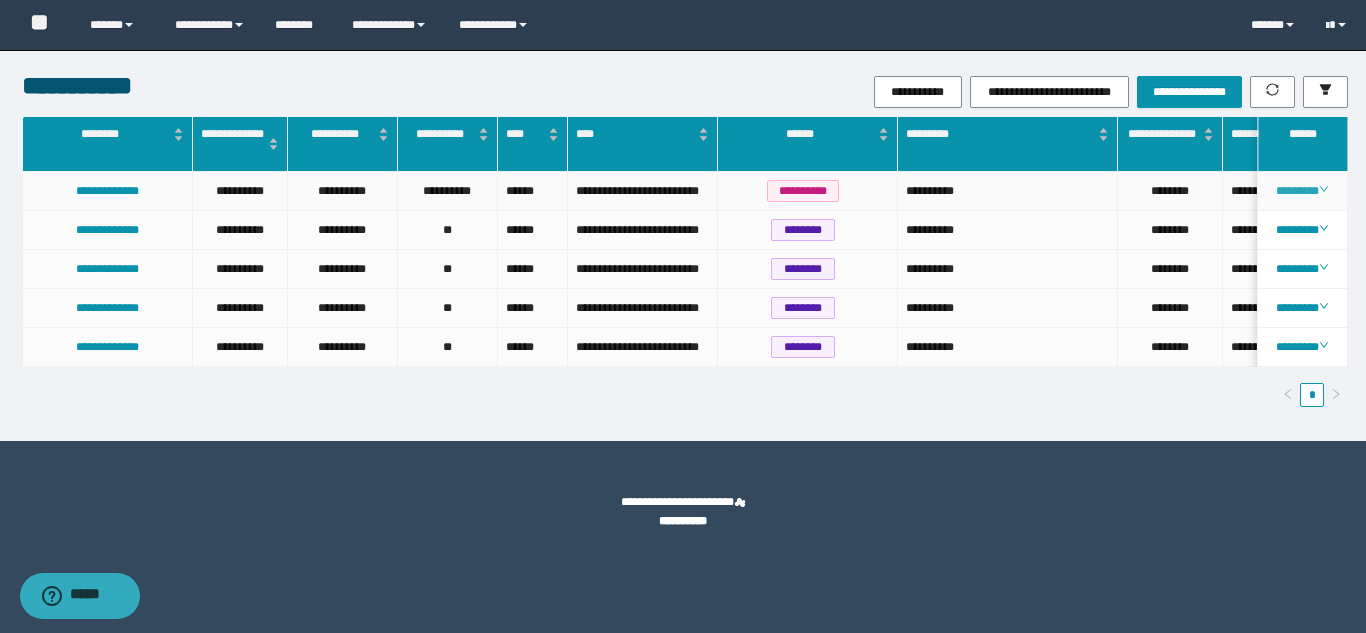 click on "********" at bounding box center (1302, 191) 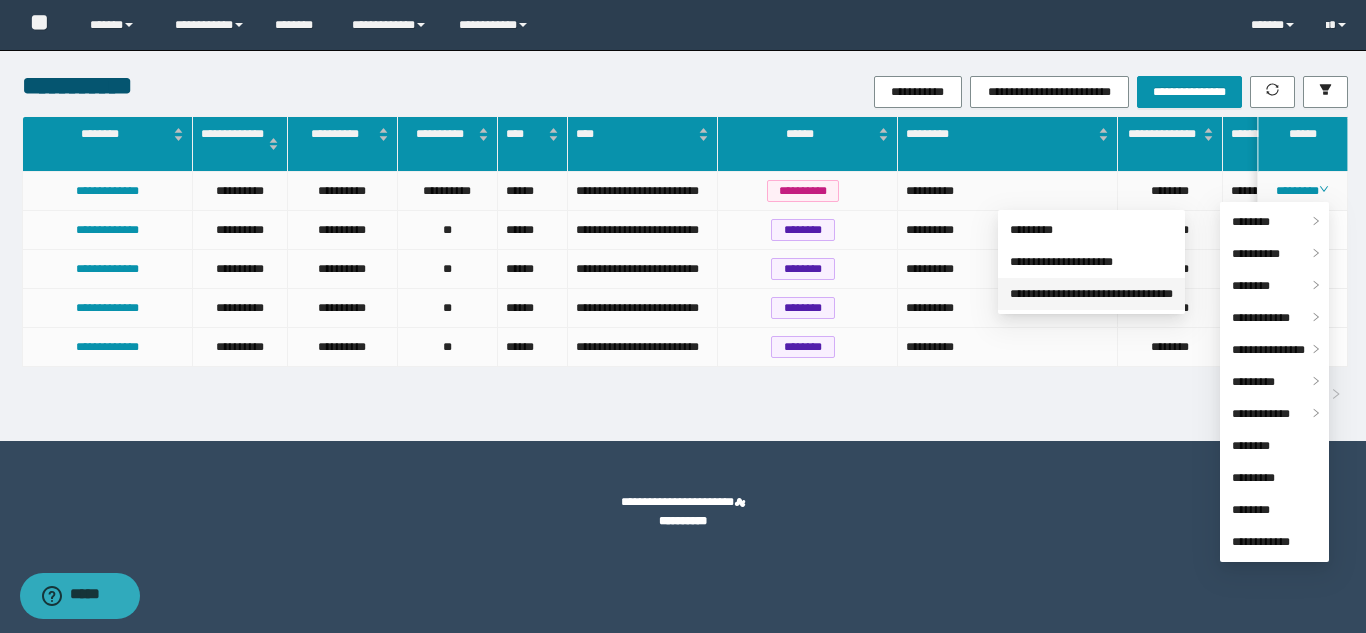 click on "**********" at bounding box center (1091, 294) 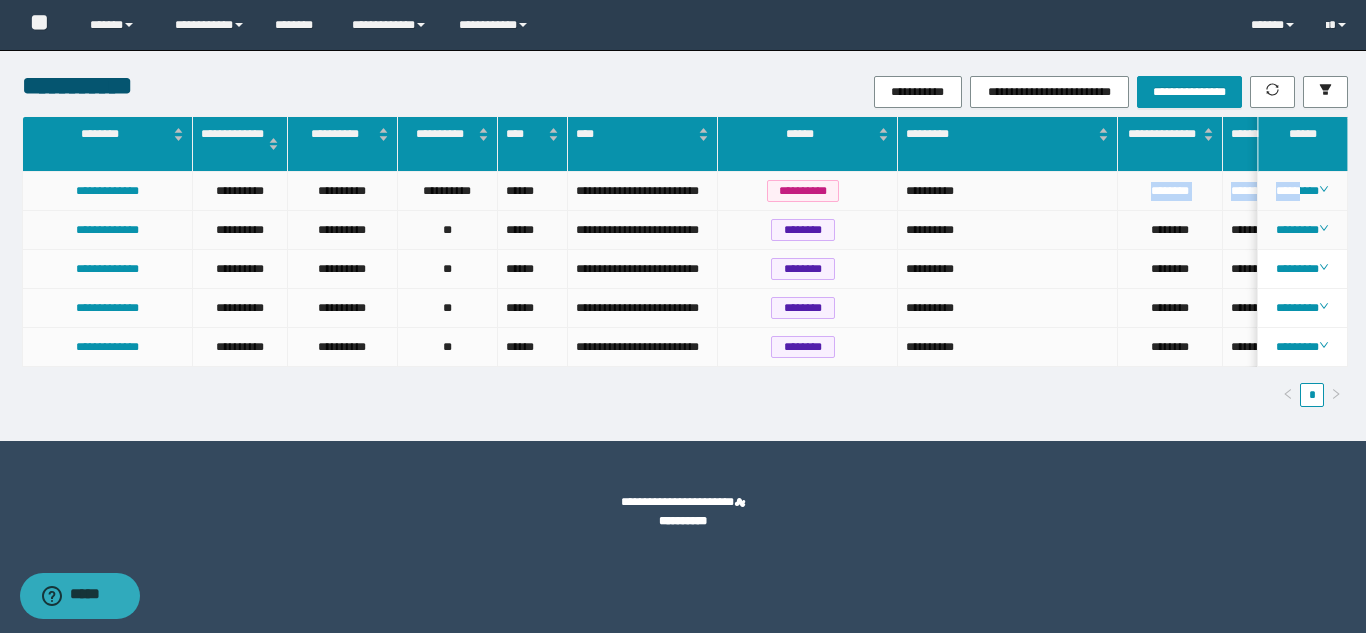 drag, startPoint x: 1132, startPoint y: 180, endPoint x: 1167, endPoint y: 248, distance: 76.47875 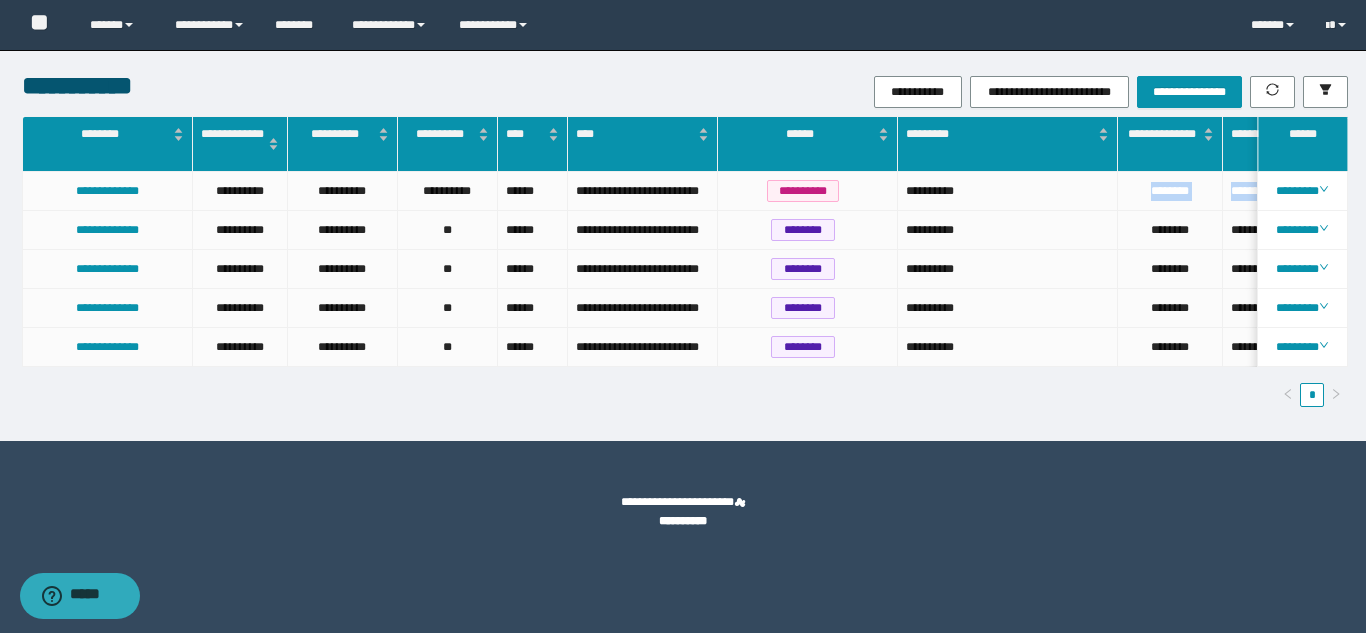 scroll, scrollTop: 0, scrollLeft: 464, axis: horizontal 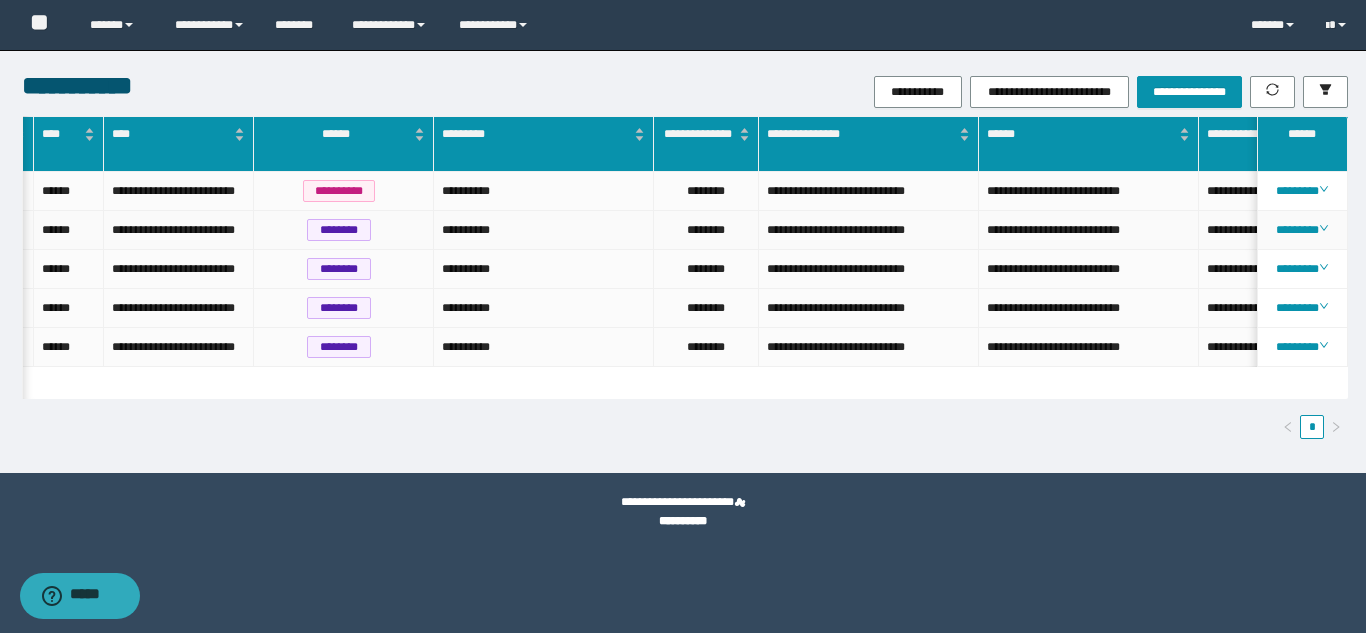 click on "**********" at bounding box center [869, 230] 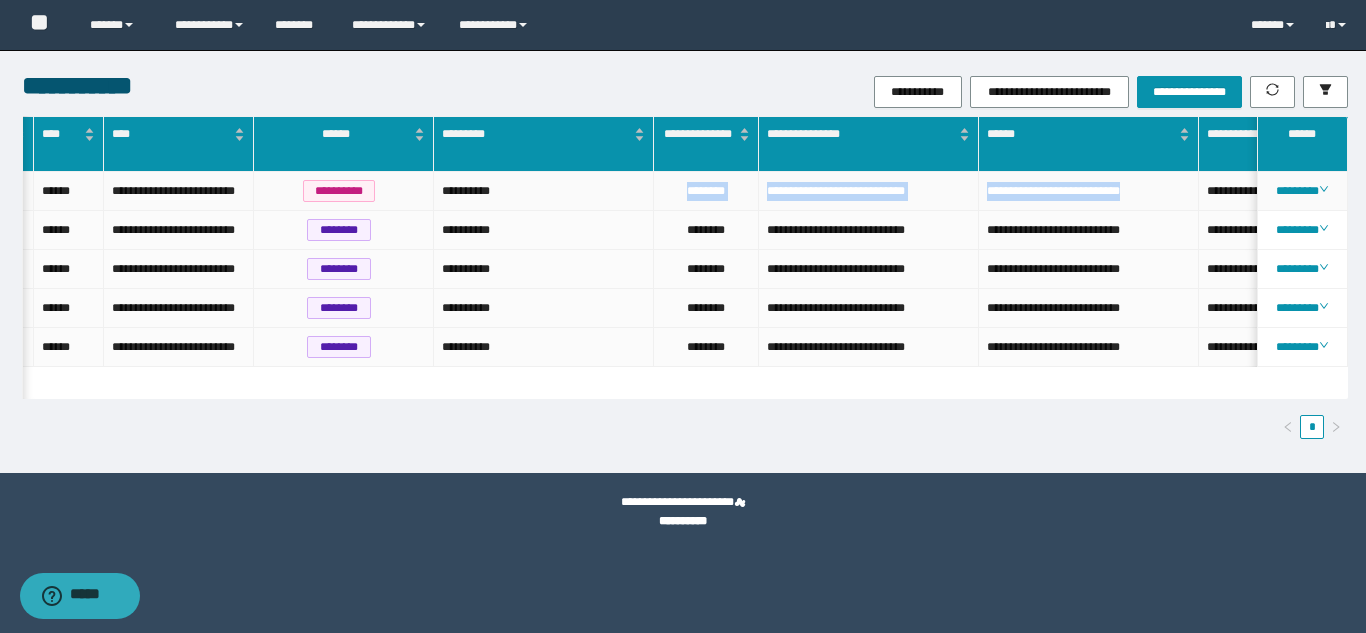 drag, startPoint x: 675, startPoint y: 188, endPoint x: 1150, endPoint y: 195, distance: 475.05157 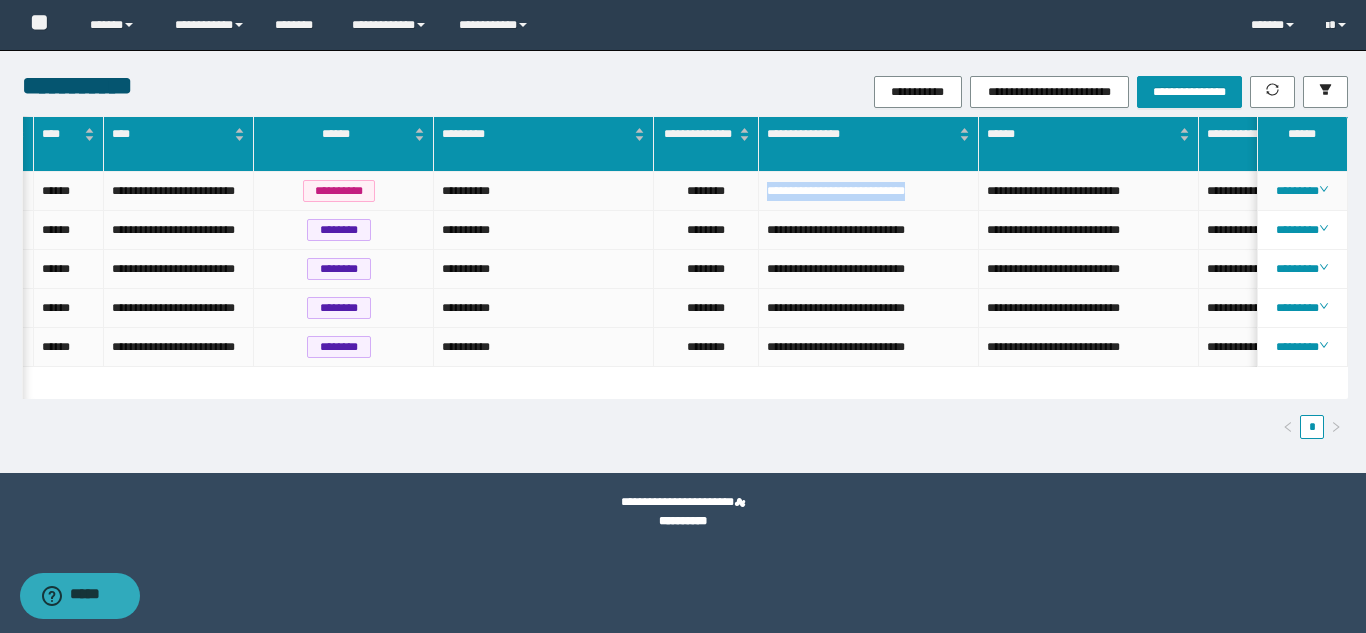 drag, startPoint x: 764, startPoint y: 192, endPoint x: 950, endPoint y: 192, distance: 186 